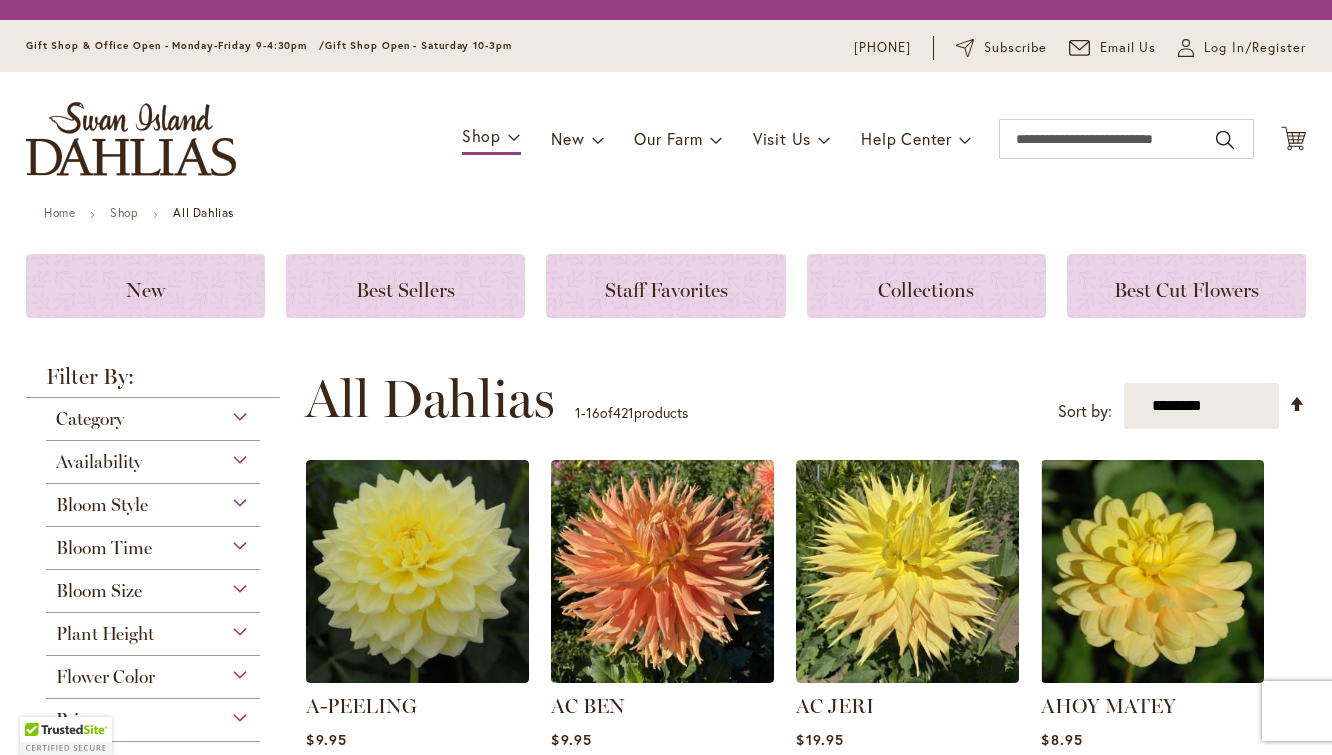 scroll, scrollTop: 0, scrollLeft: 0, axis: both 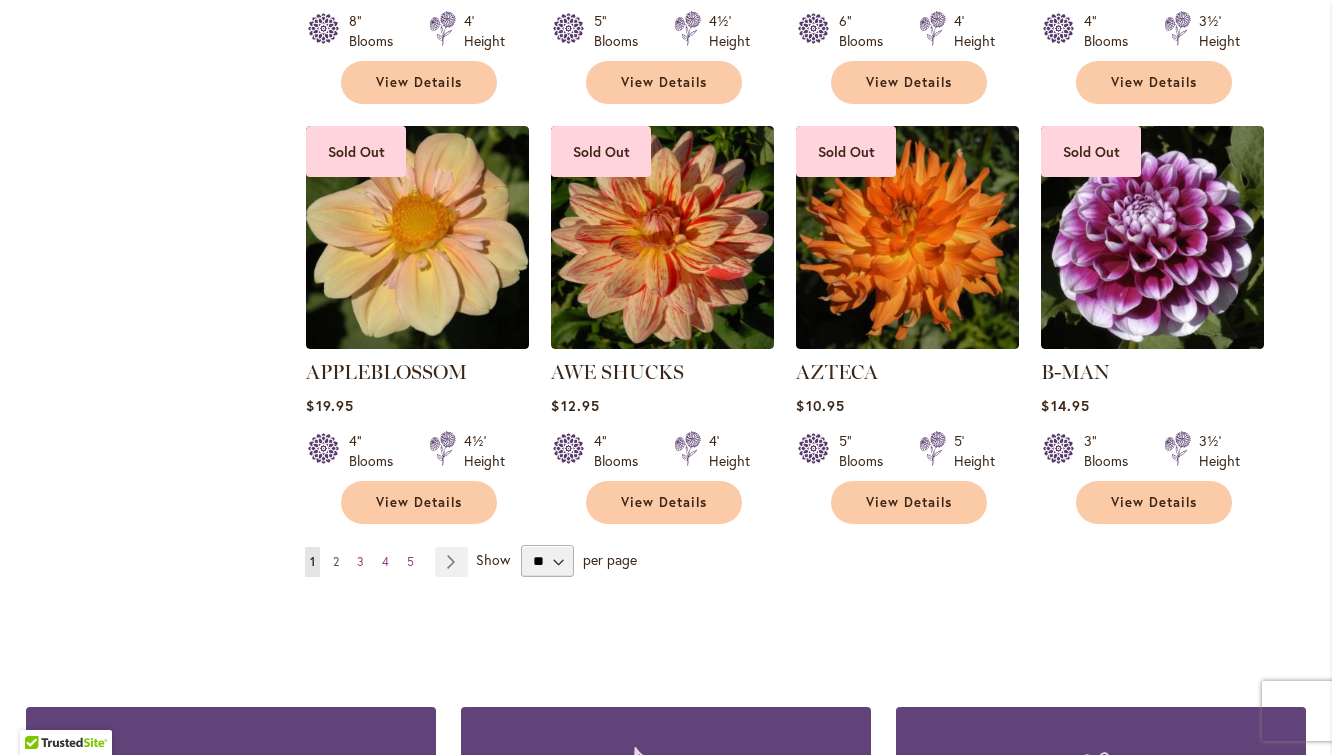 click on "Page
2" at bounding box center (336, 562) 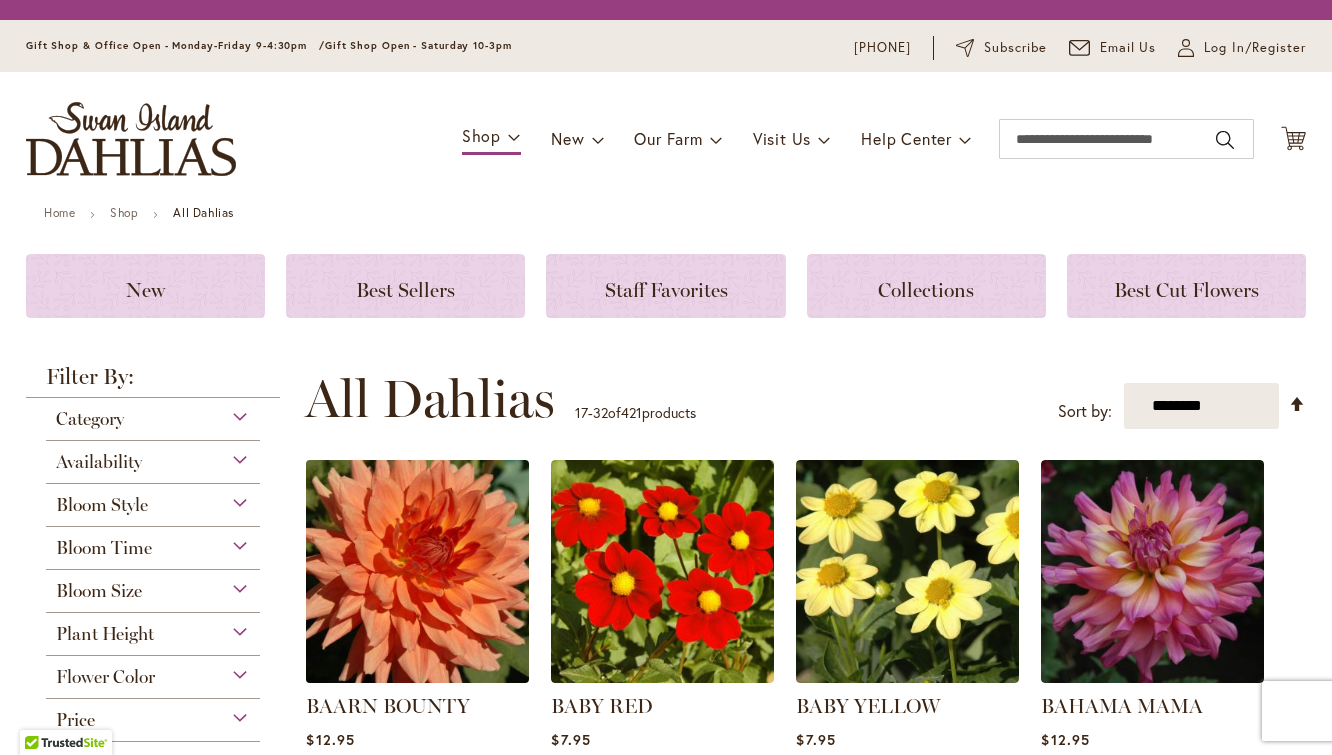 scroll, scrollTop: 0, scrollLeft: 0, axis: both 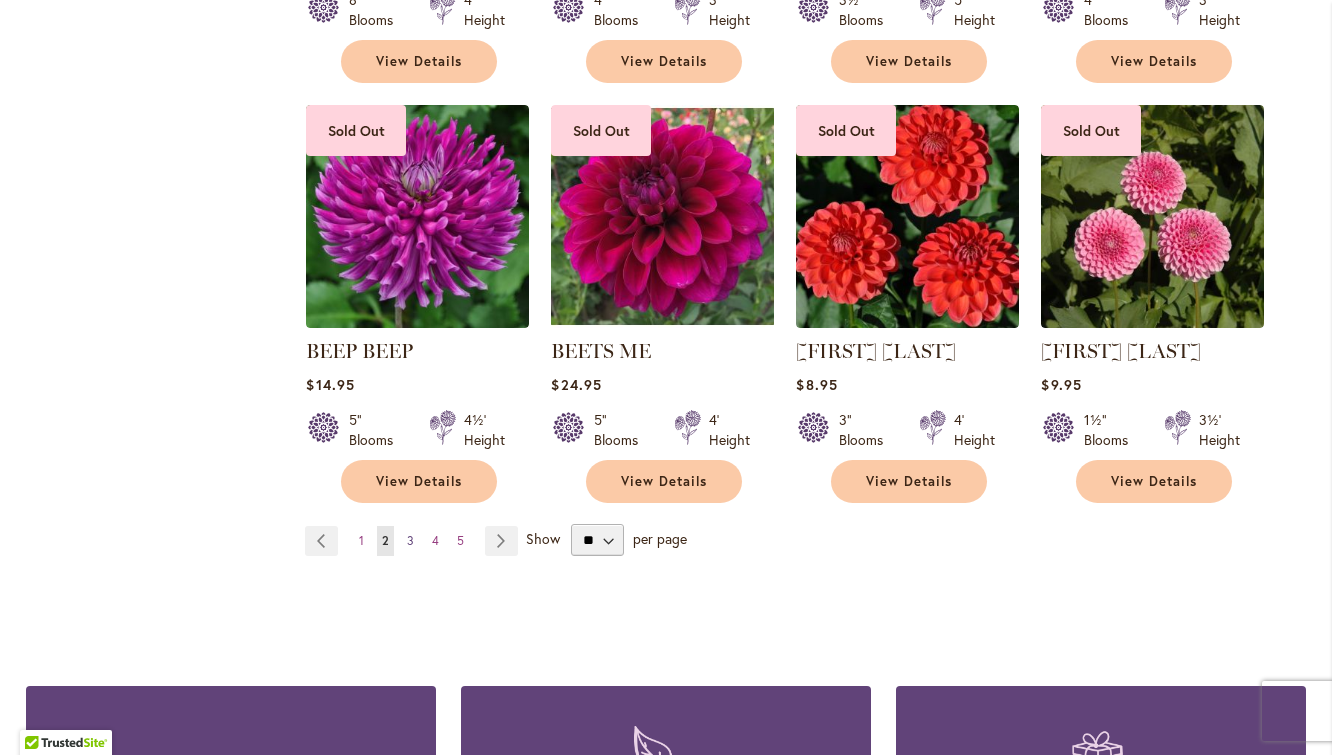 click on "3" at bounding box center (410, 540) 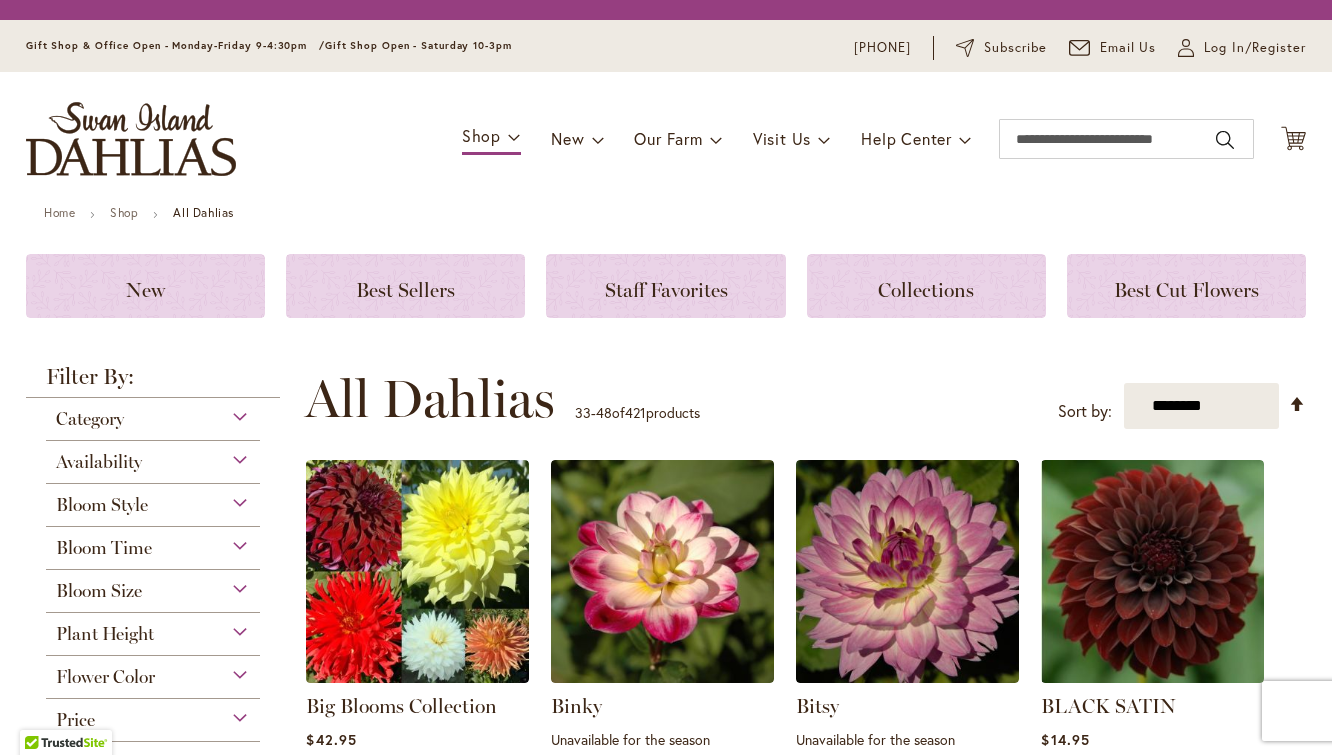 scroll, scrollTop: 0, scrollLeft: 0, axis: both 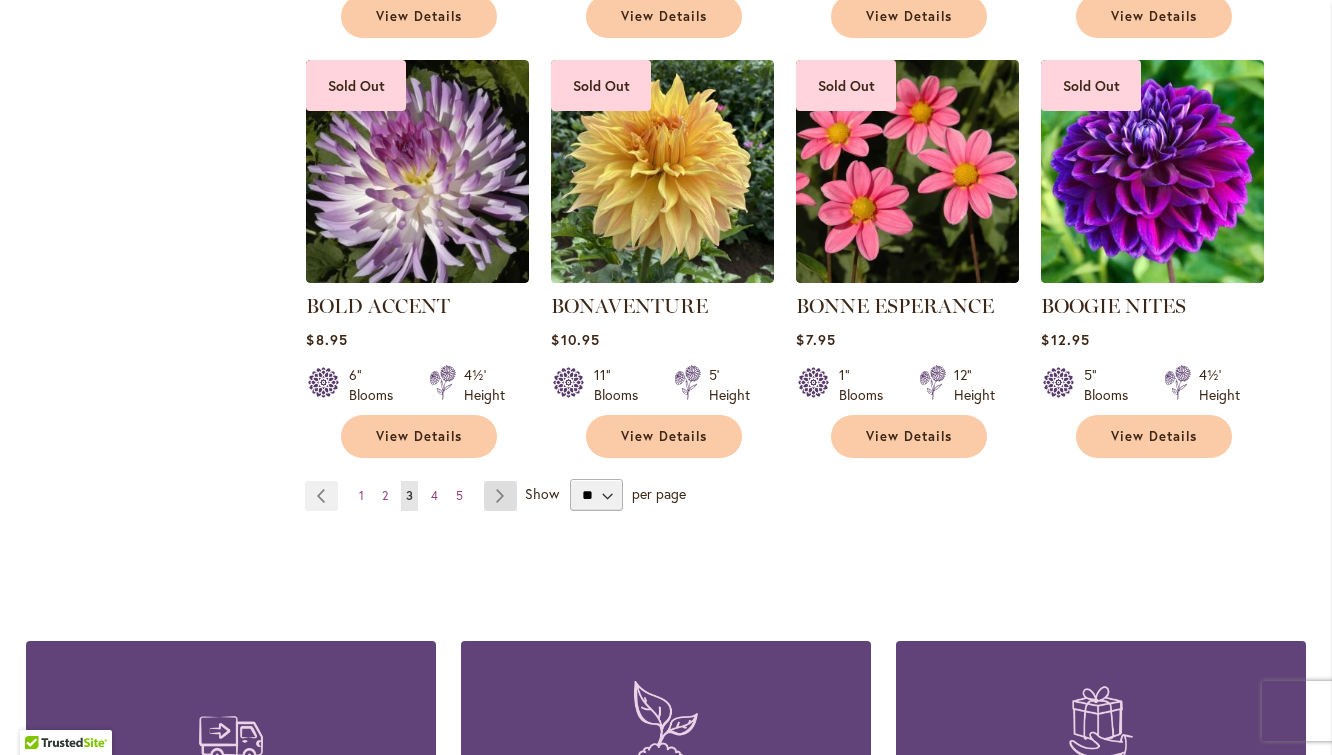 click on "Page
Next" at bounding box center [500, 496] 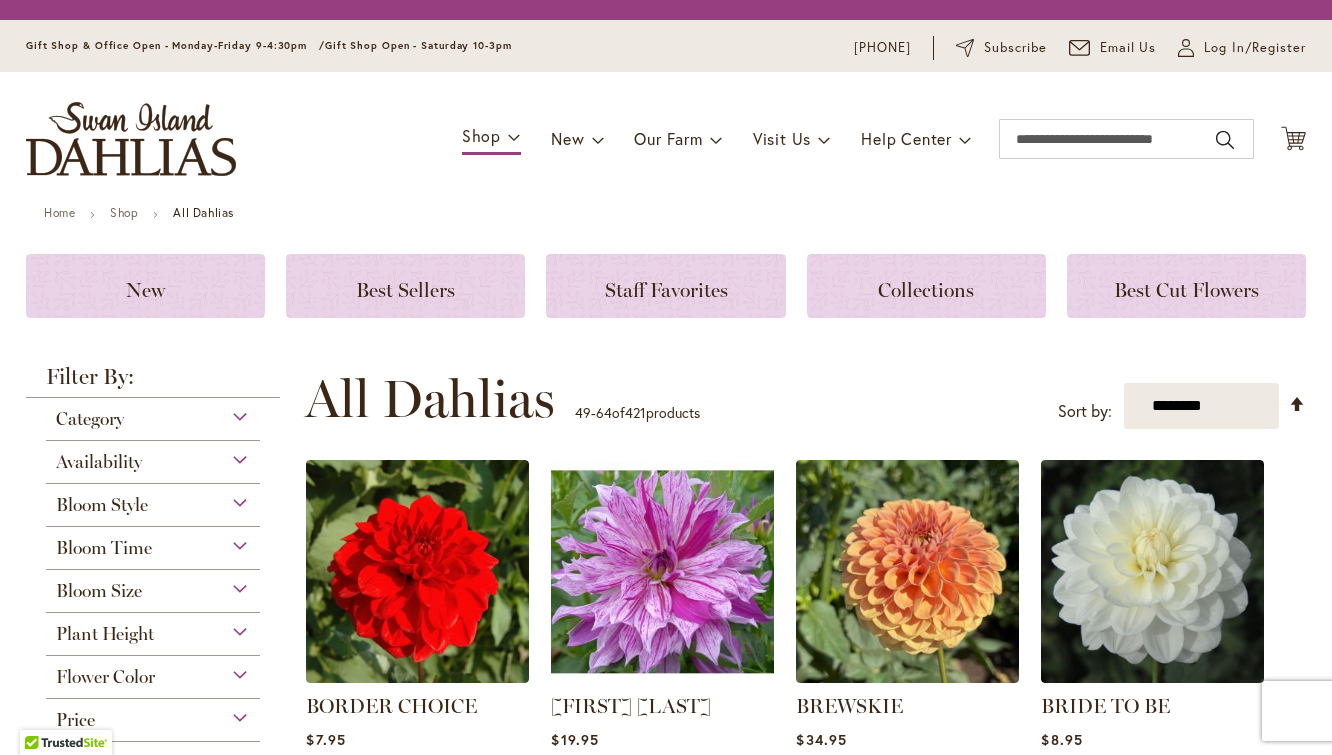 scroll, scrollTop: 0, scrollLeft: 0, axis: both 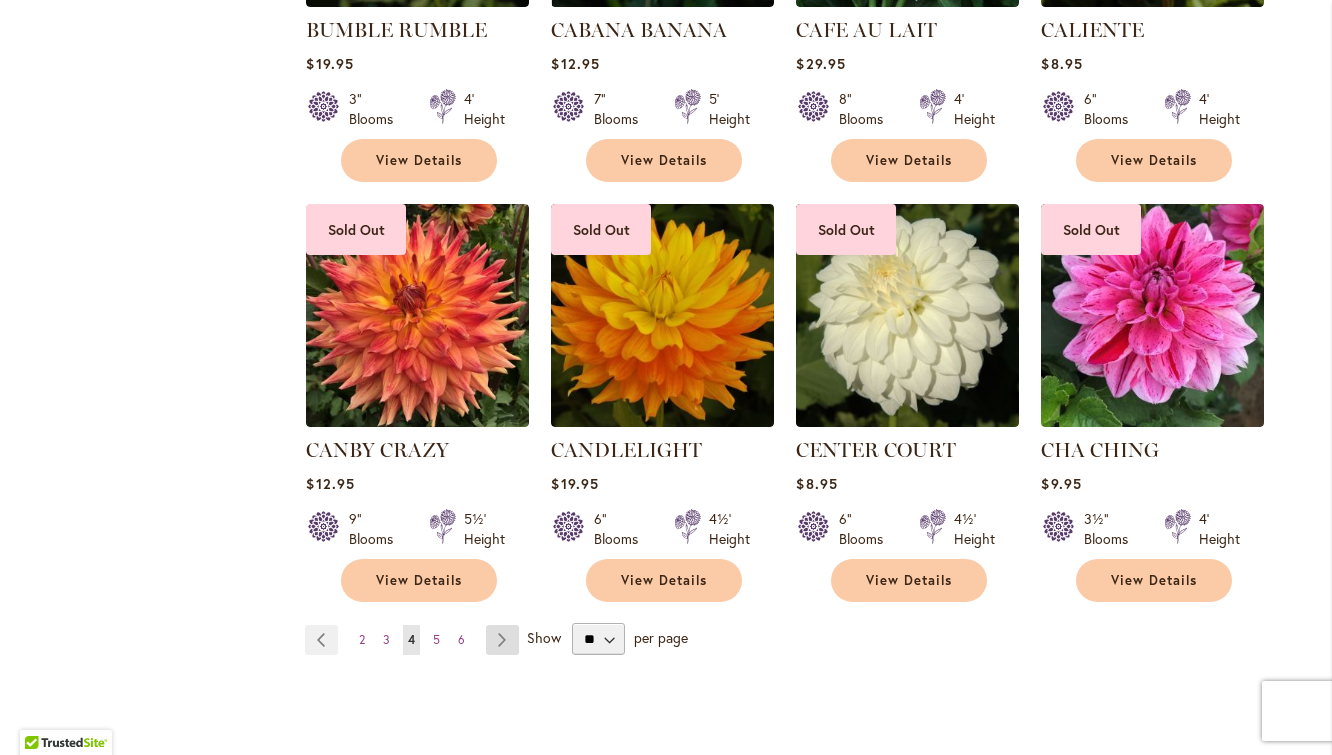 click on "Page
Next" at bounding box center [502, 640] 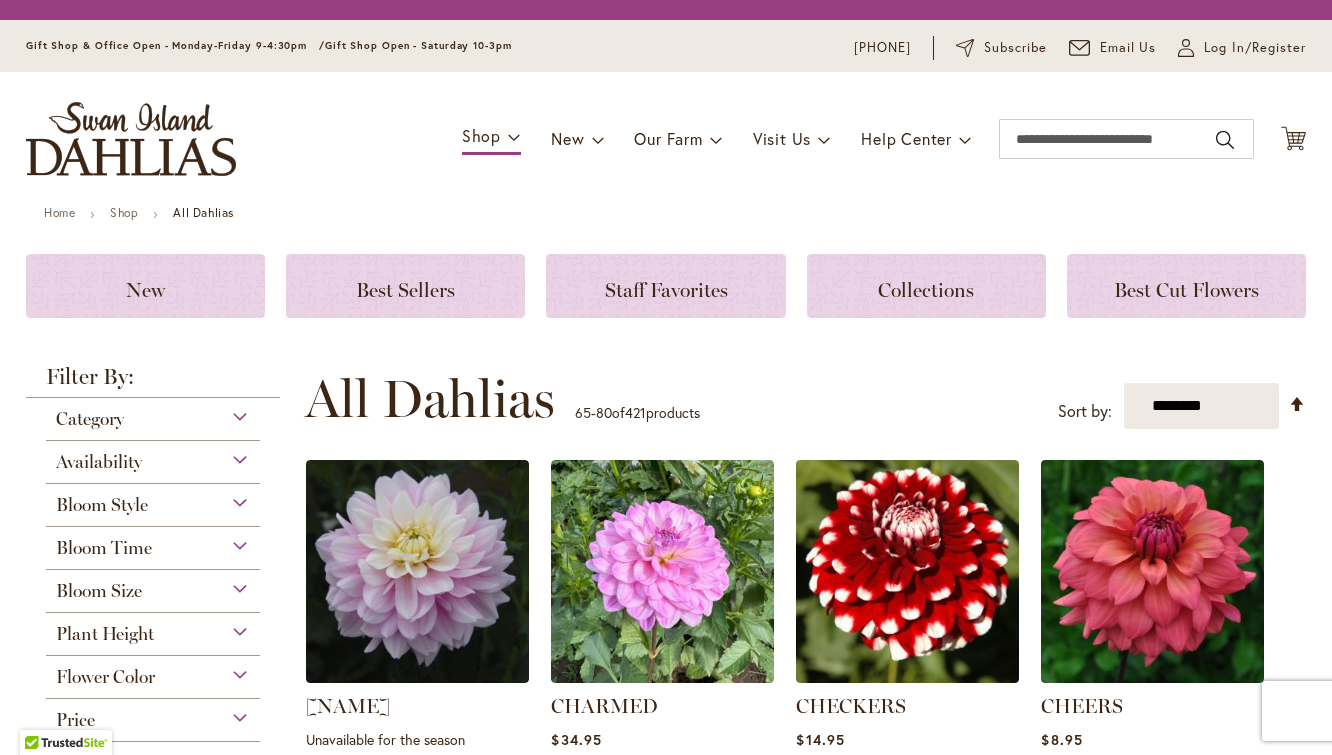 scroll, scrollTop: 0, scrollLeft: 0, axis: both 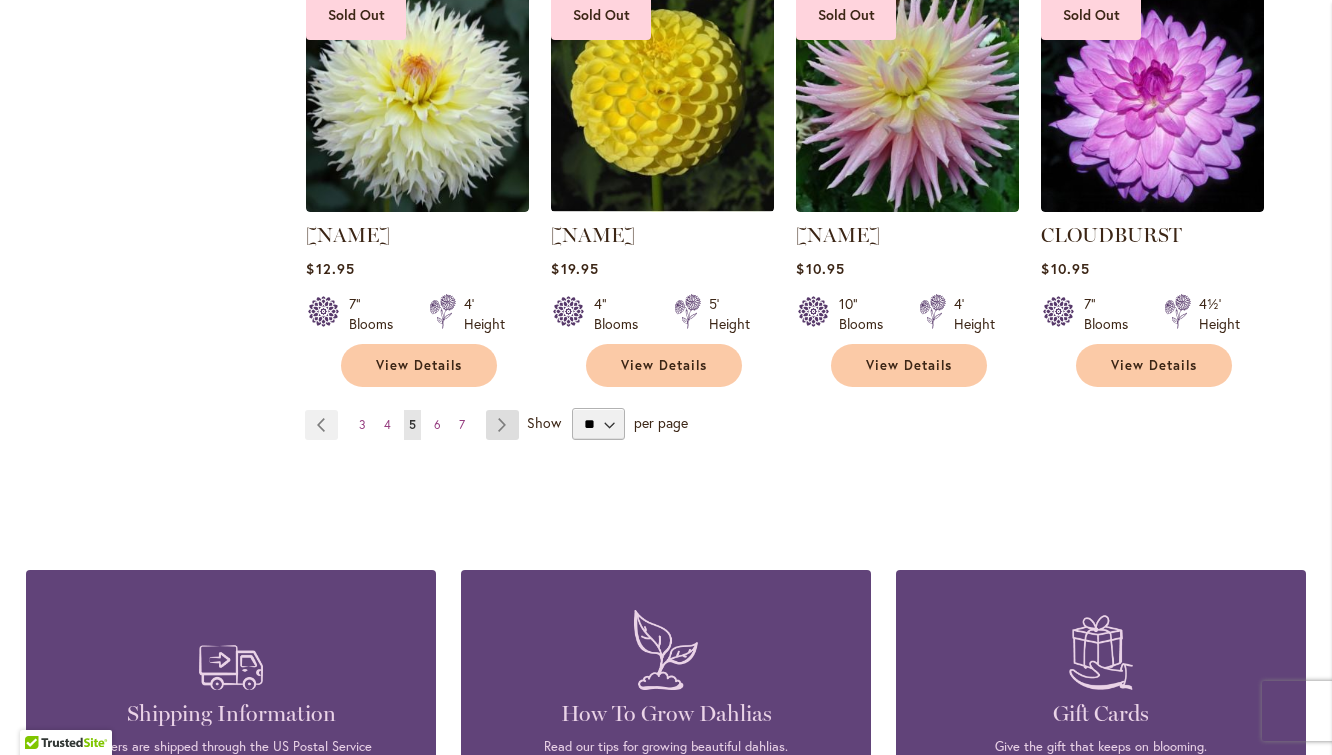 click on "Page
Next" at bounding box center [502, 425] 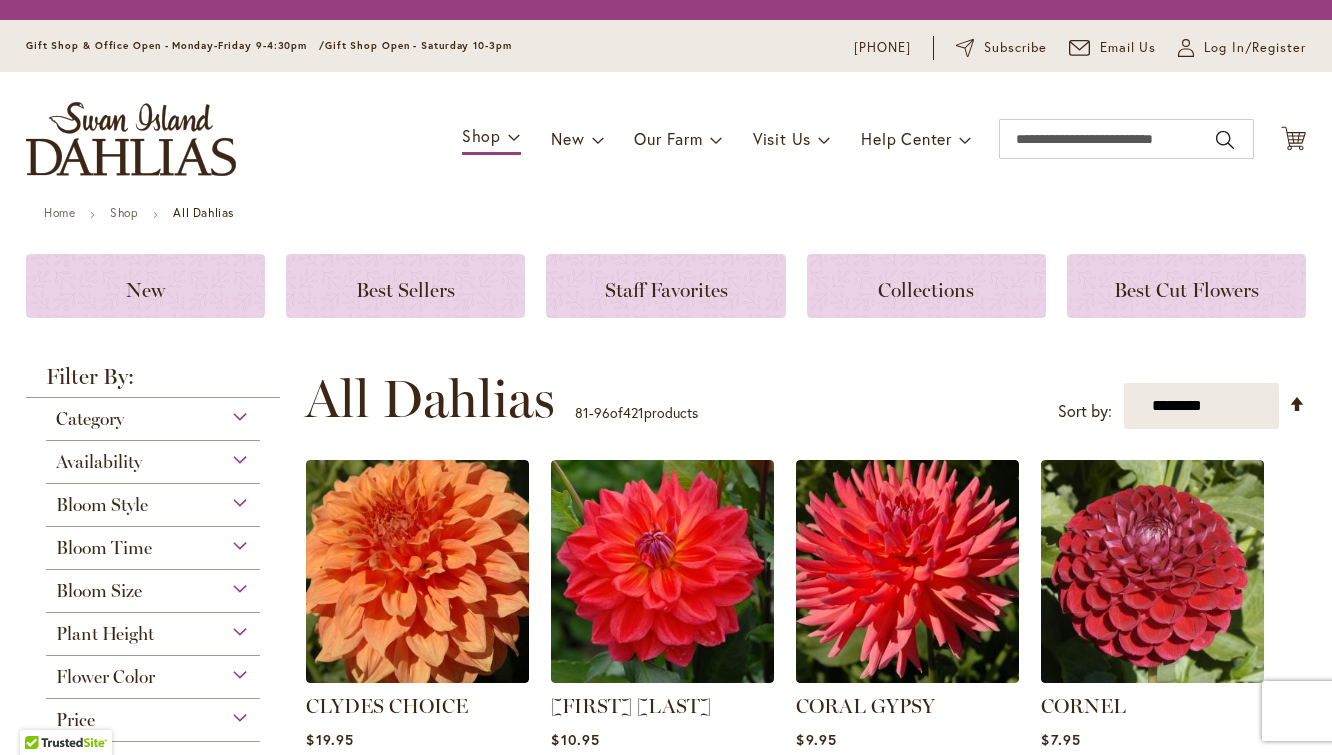 scroll, scrollTop: 0, scrollLeft: 0, axis: both 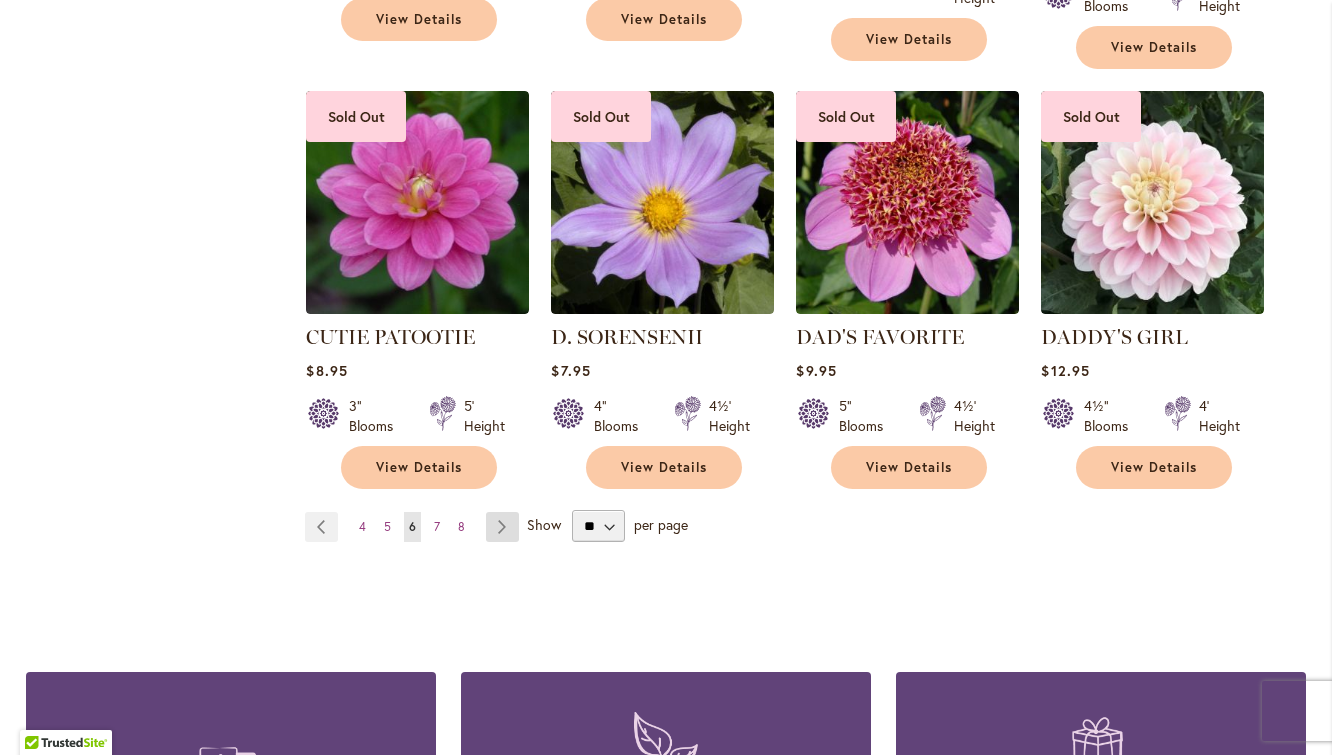 click on "Page
Next" at bounding box center [502, 527] 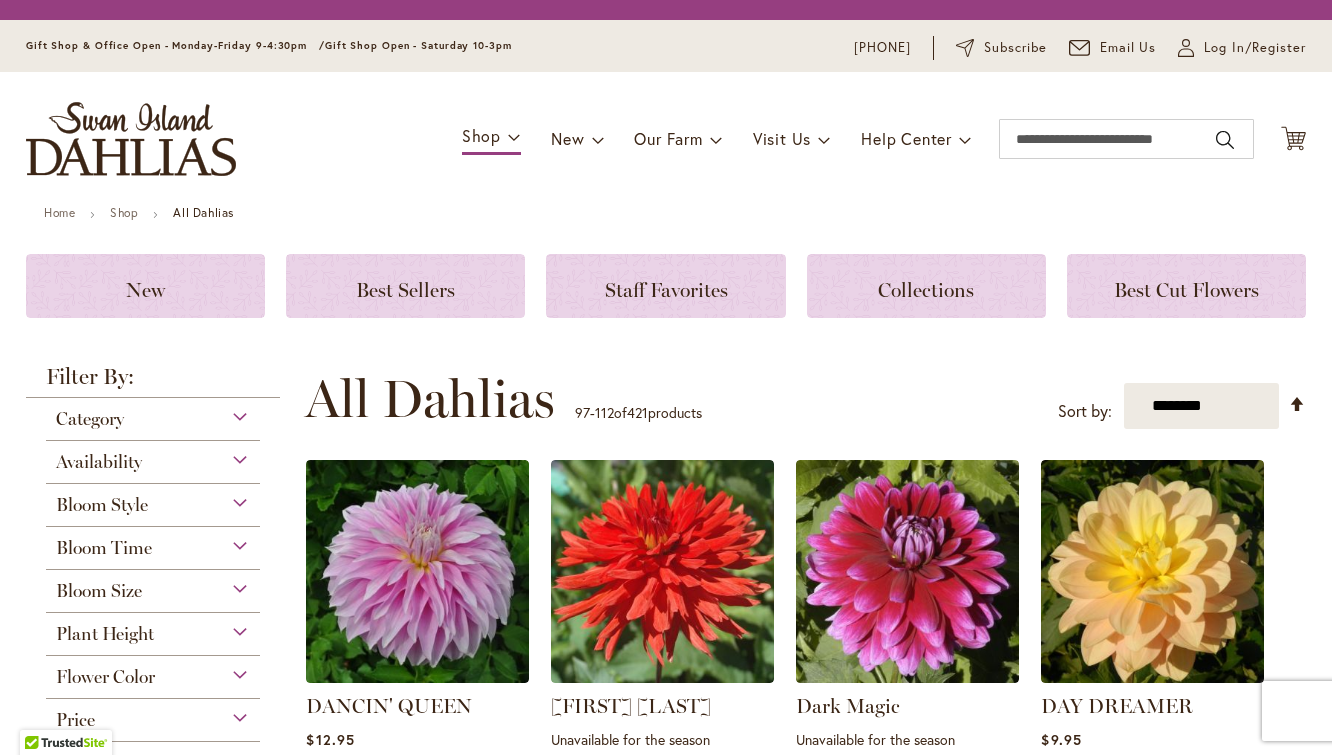 scroll, scrollTop: 0, scrollLeft: 0, axis: both 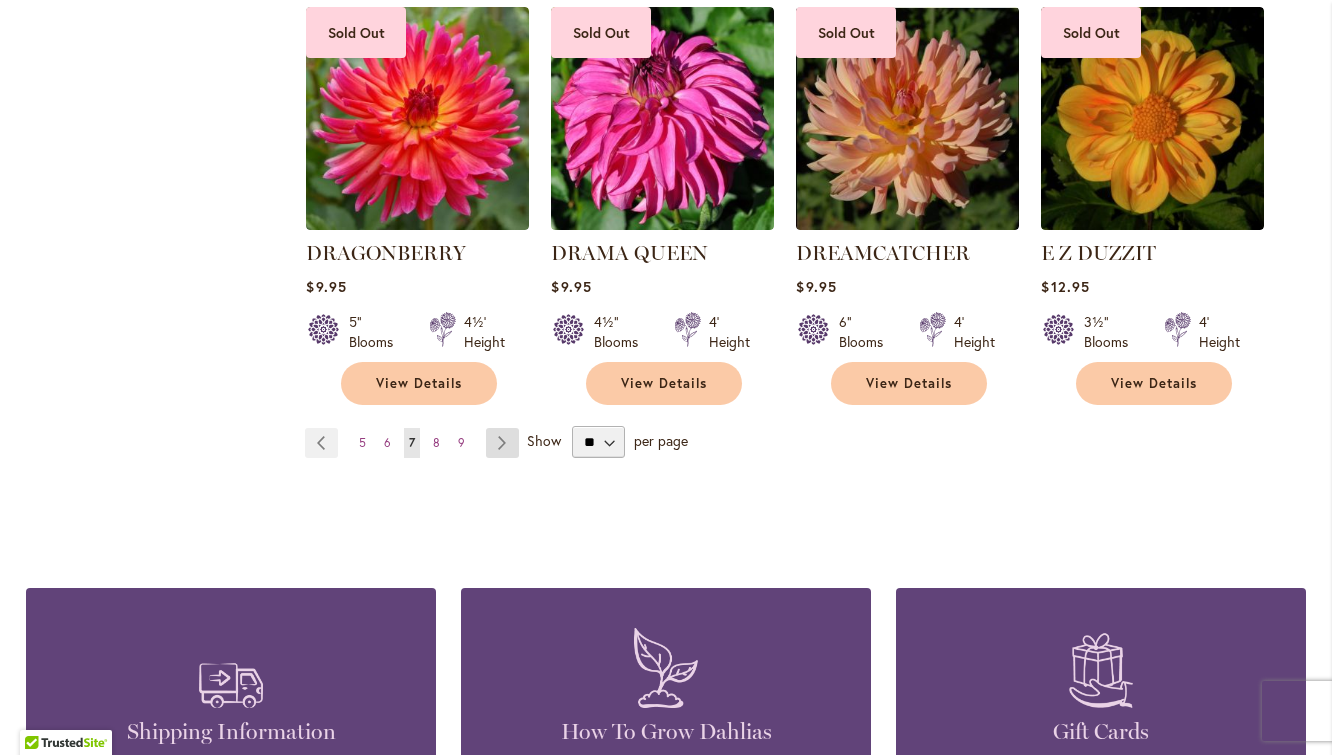 click on "Page
Next" at bounding box center [502, 443] 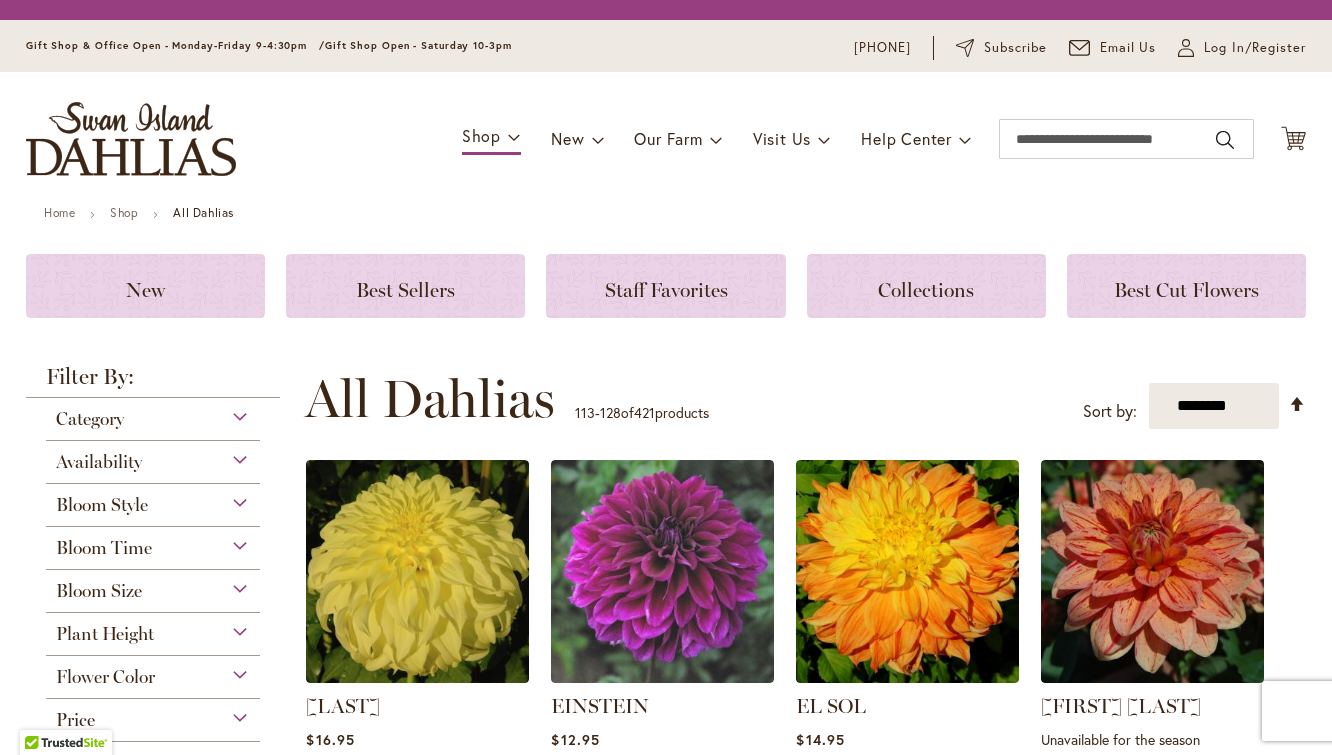 scroll, scrollTop: 0, scrollLeft: 0, axis: both 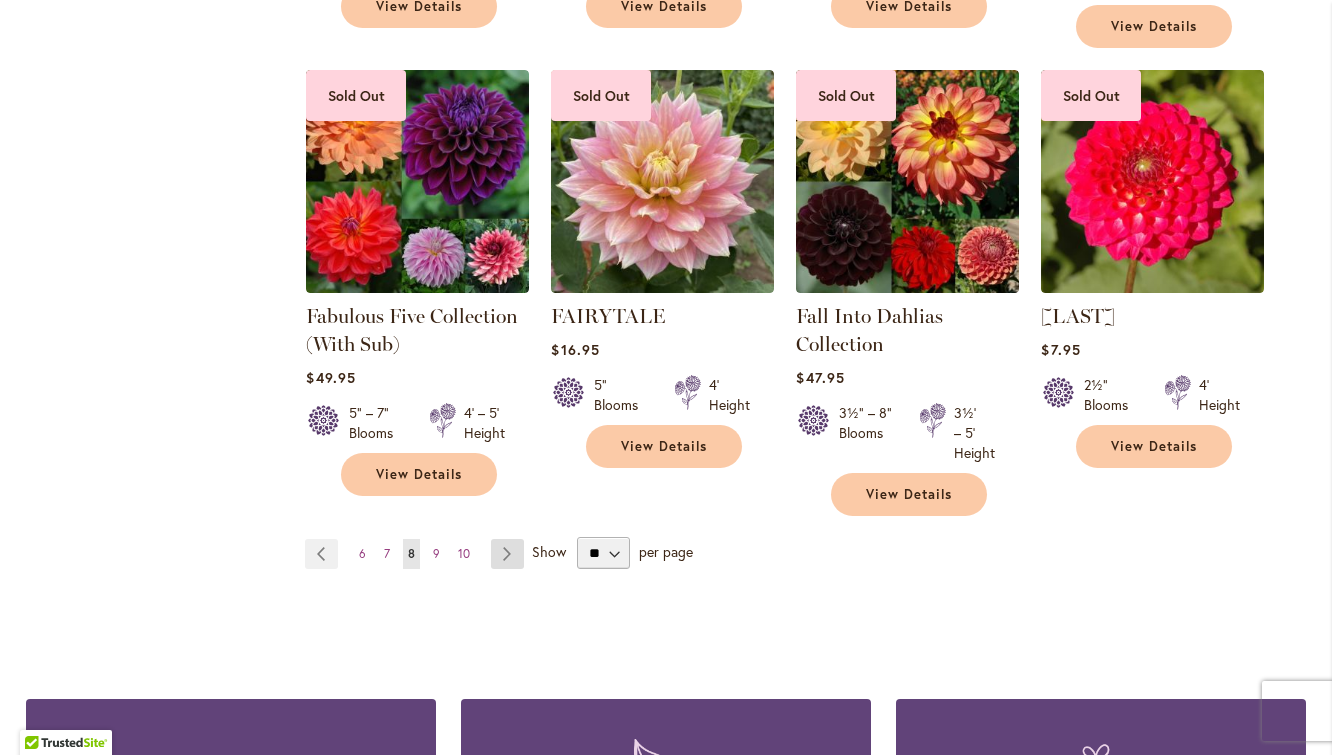 click on "Page
Next" at bounding box center (507, 554) 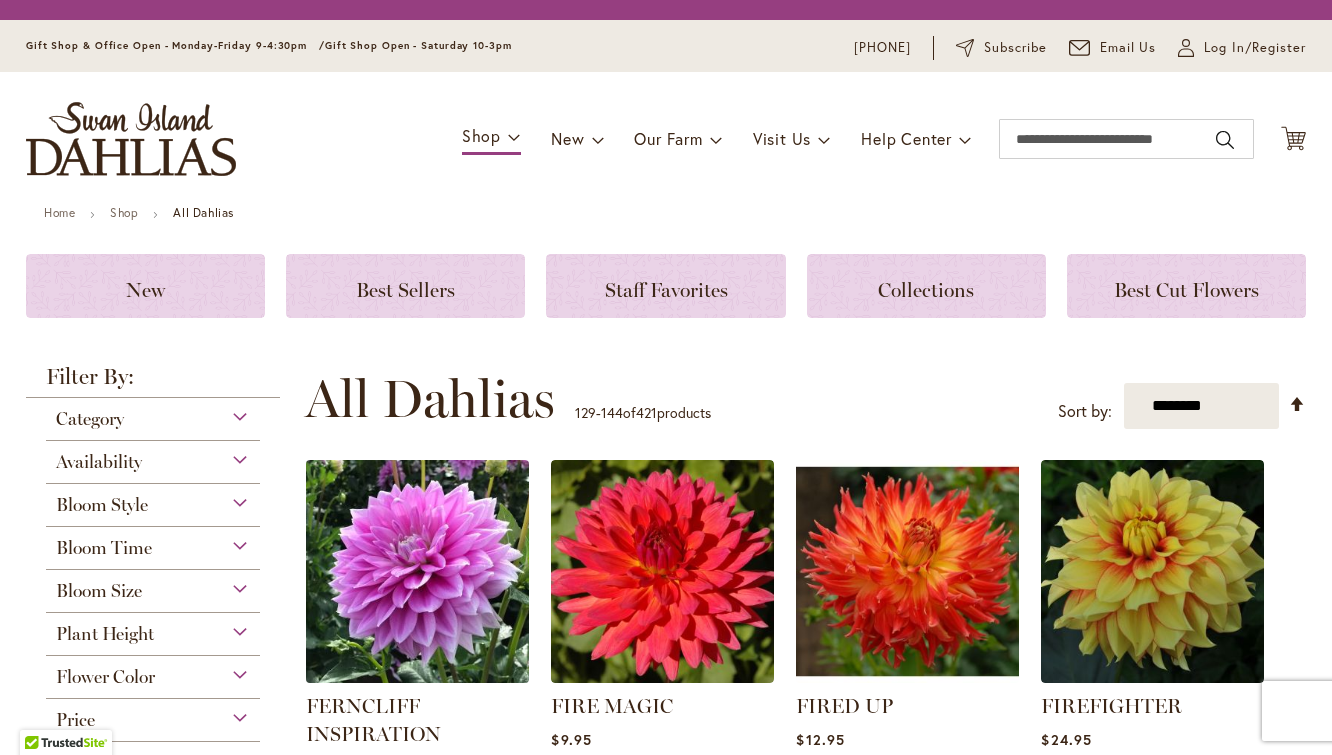 scroll, scrollTop: 0, scrollLeft: 0, axis: both 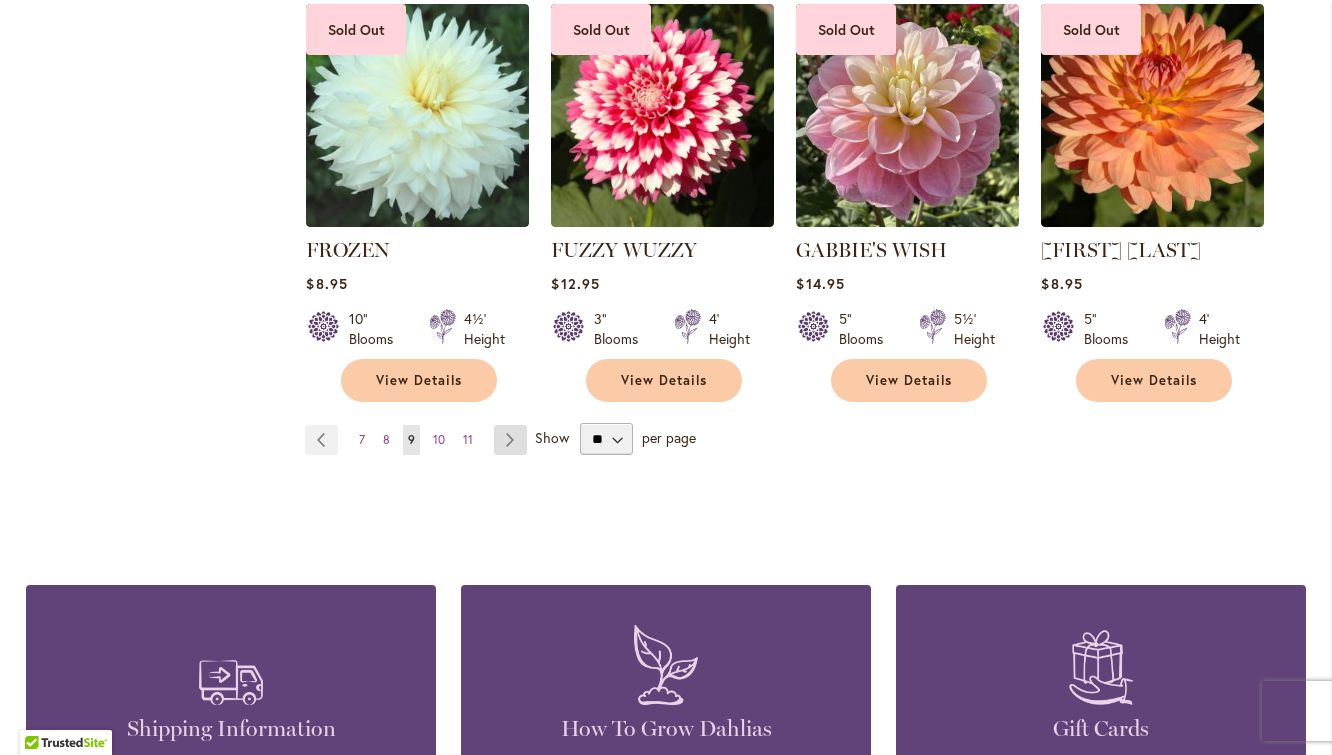 click on "Page
Next" at bounding box center [510, 440] 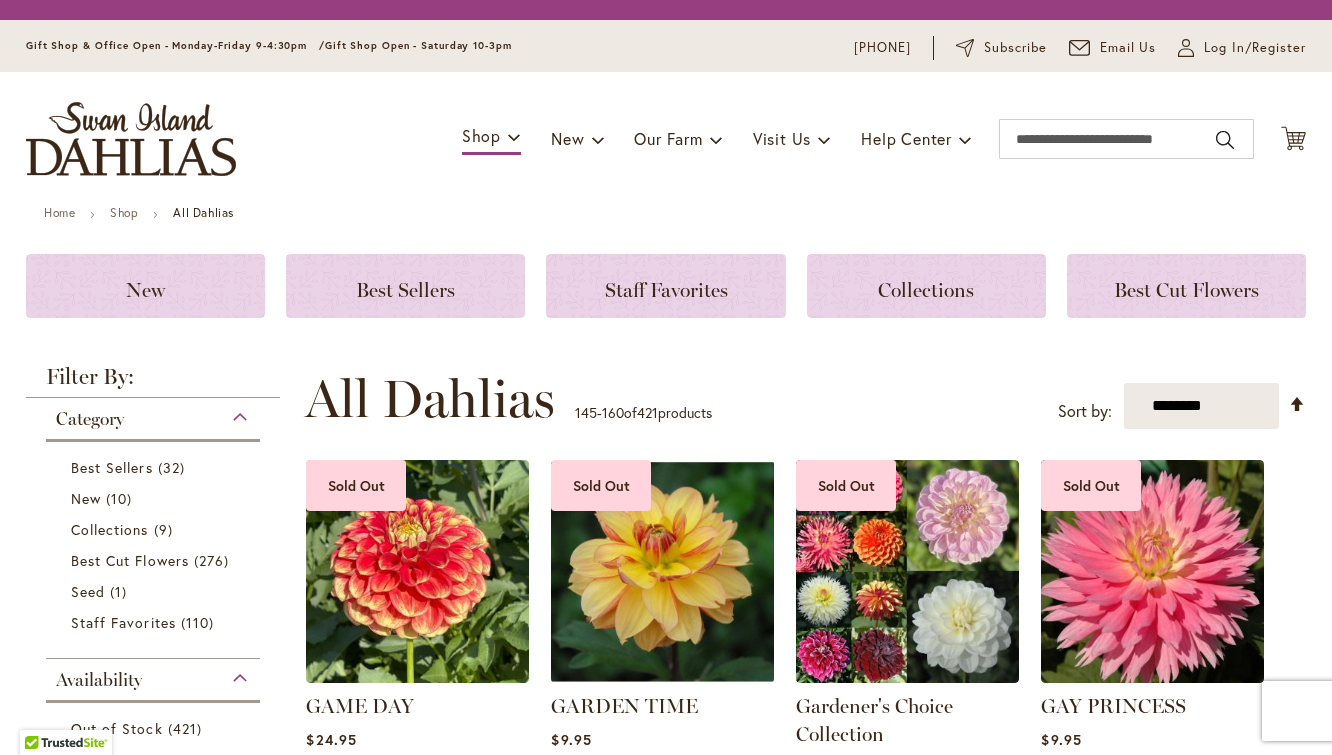 scroll, scrollTop: 0, scrollLeft: 0, axis: both 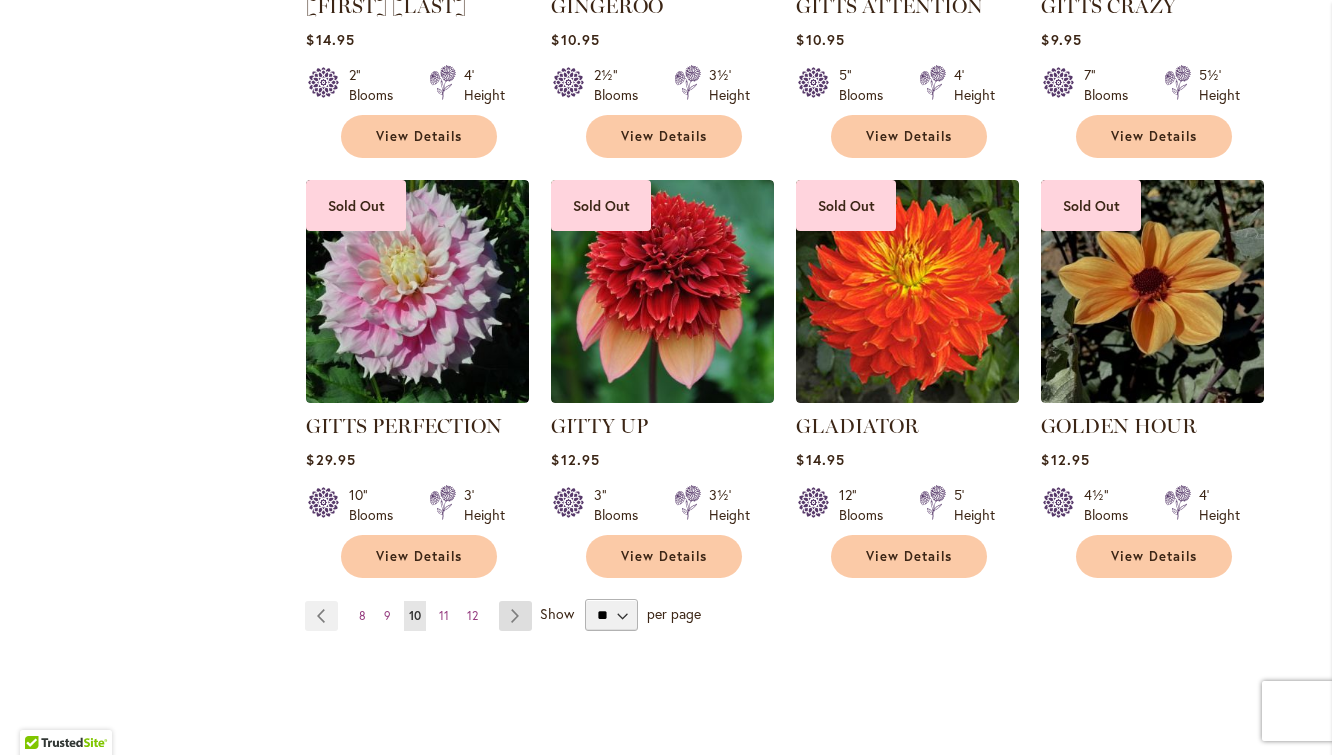 click on "Page
Next" at bounding box center [515, 616] 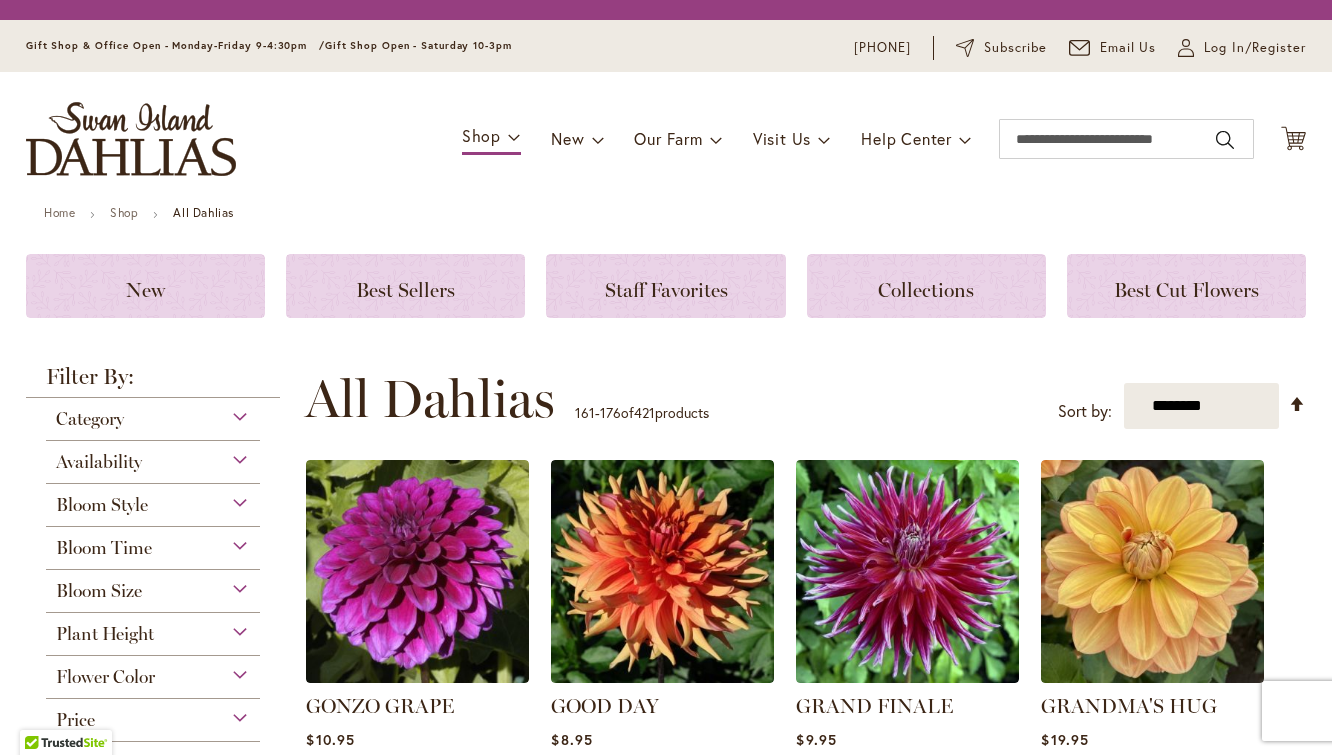 scroll, scrollTop: 0, scrollLeft: 0, axis: both 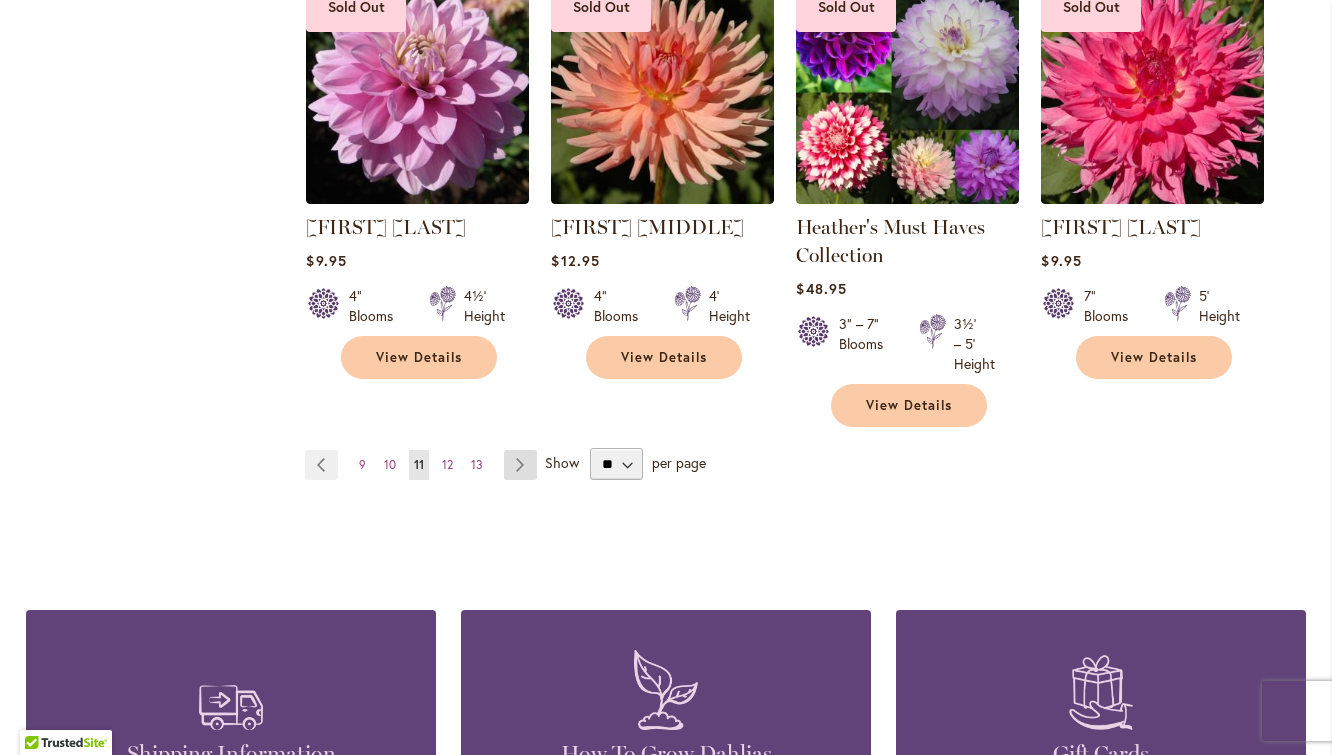 click on "Page
Next" at bounding box center (520, 465) 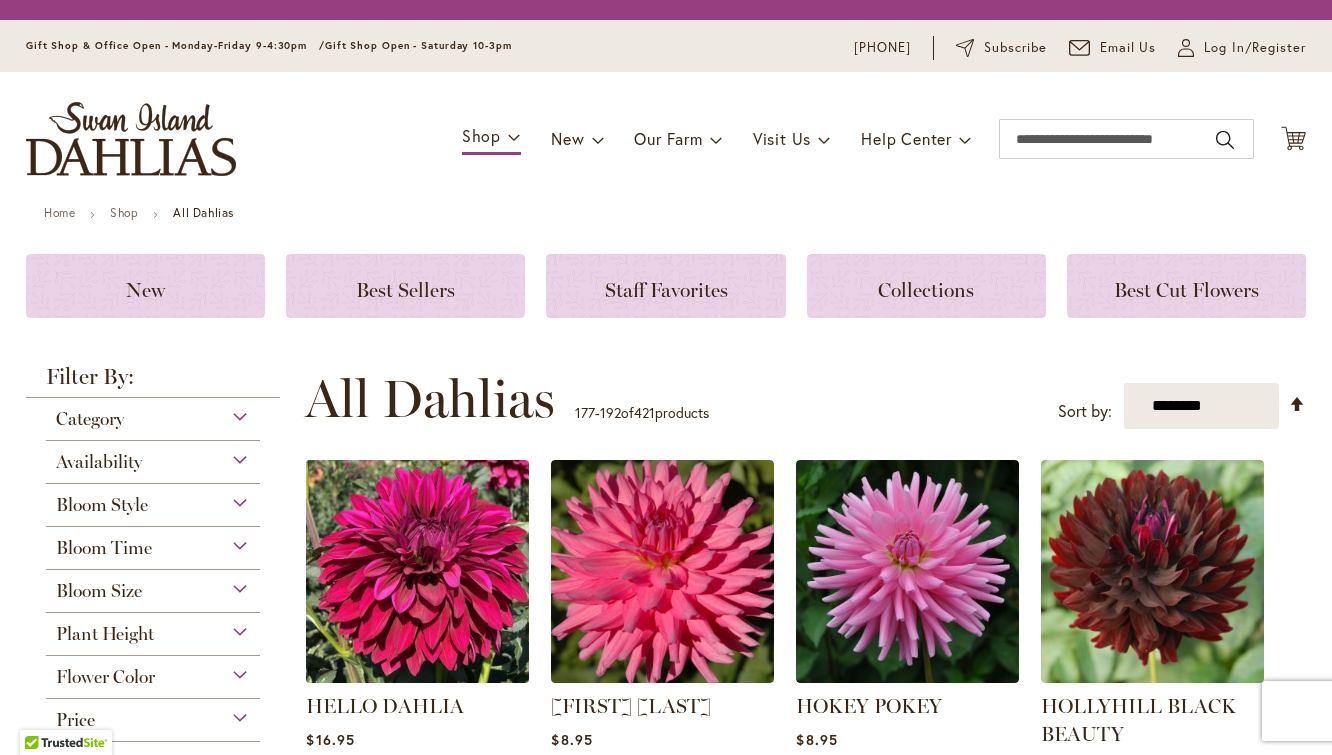 scroll, scrollTop: 0, scrollLeft: 0, axis: both 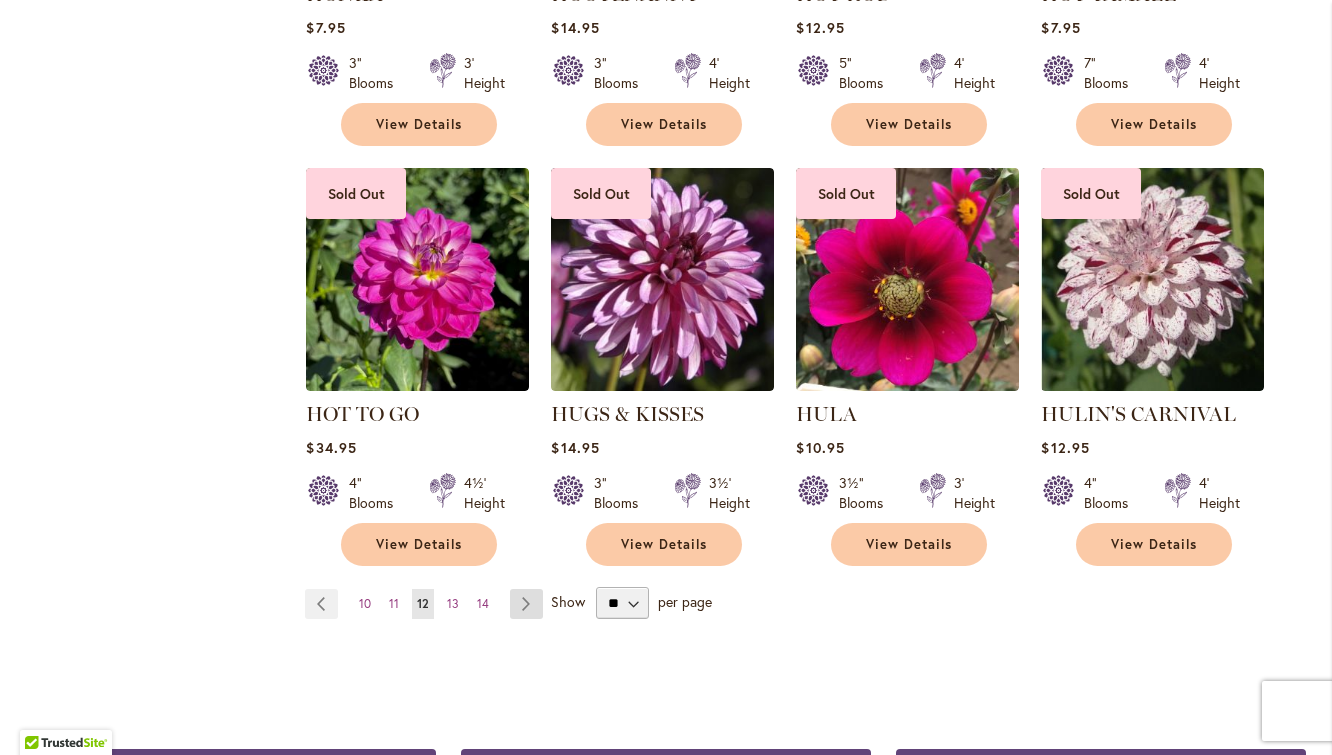 click on "Page
Next" at bounding box center (526, 604) 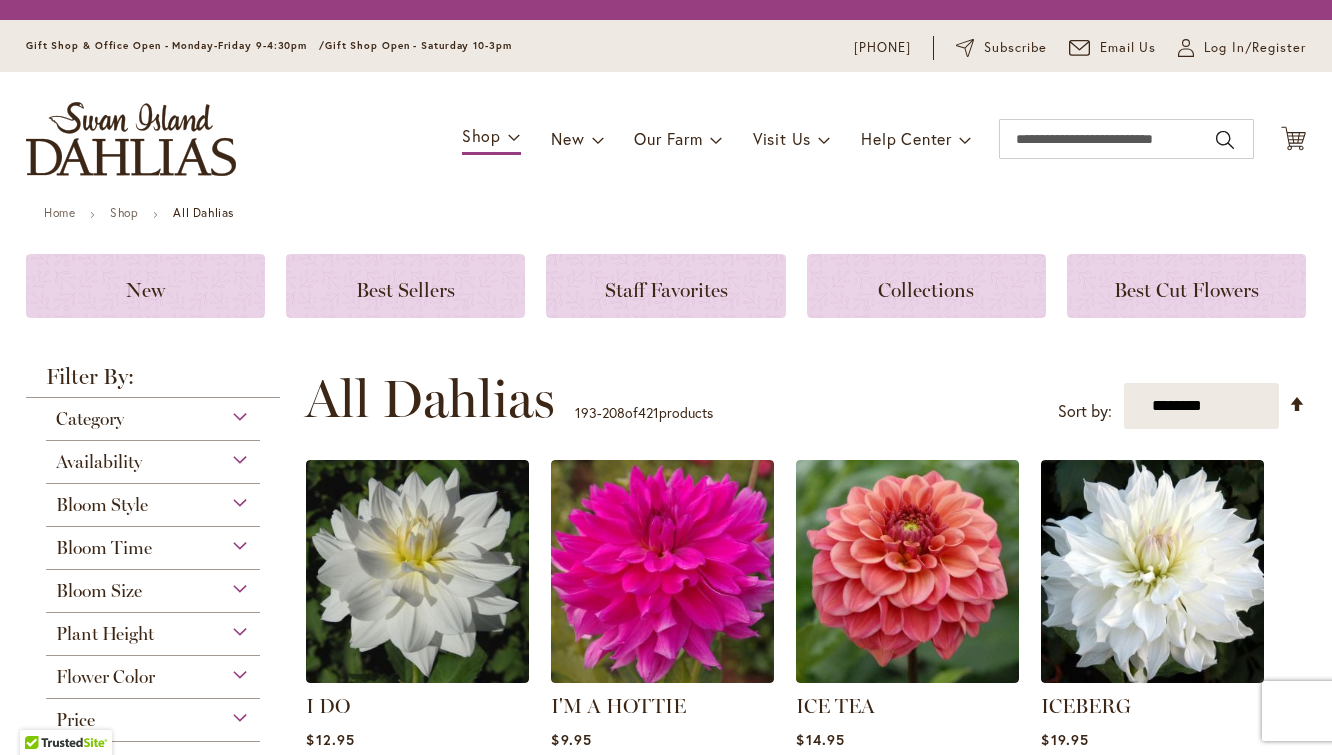 scroll, scrollTop: 0, scrollLeft: 0, axis: both 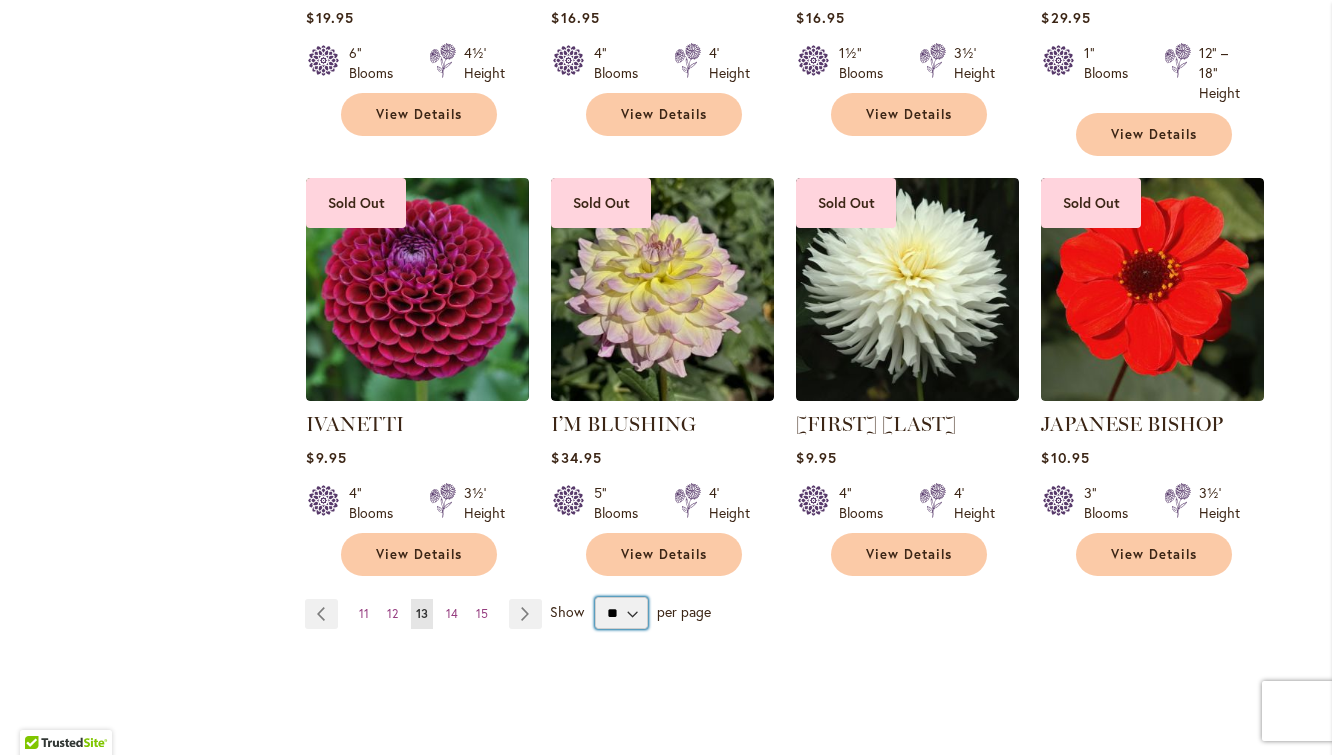select on "**" 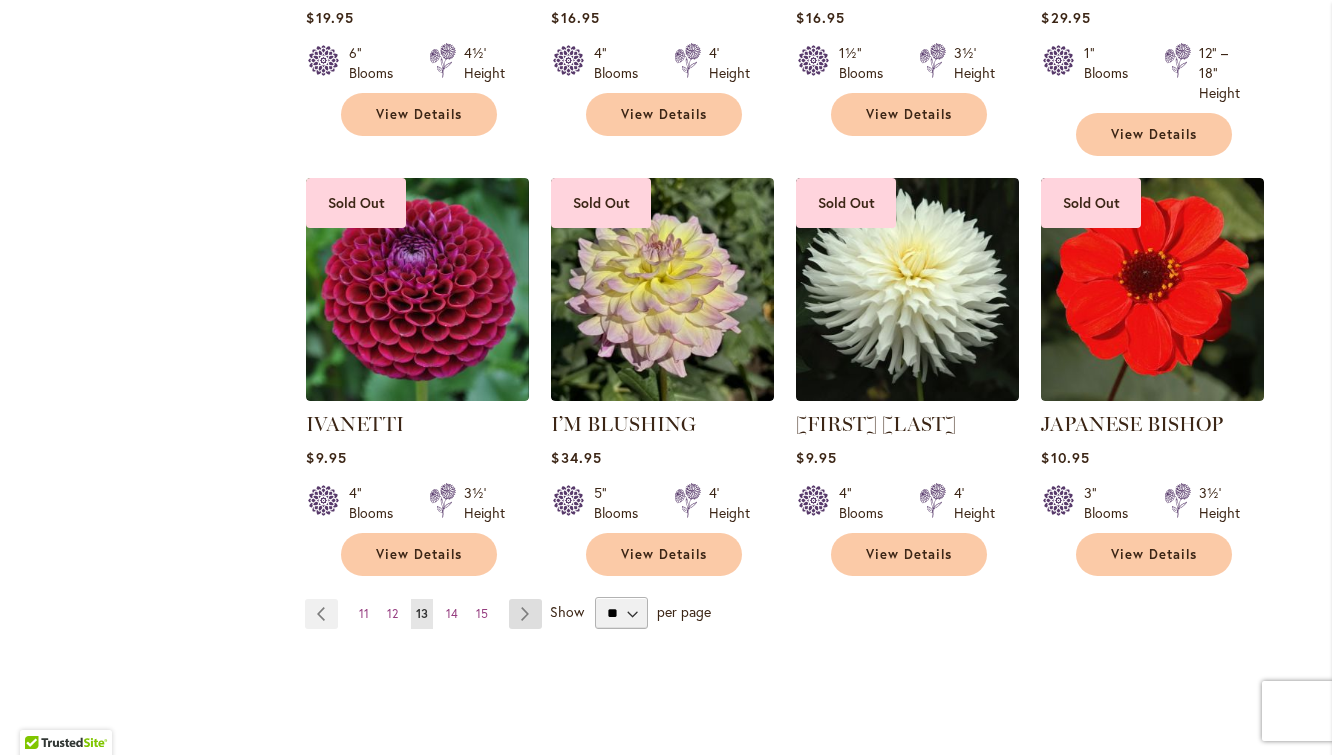 click on "Page
Next" at bounding box center (525, 614) 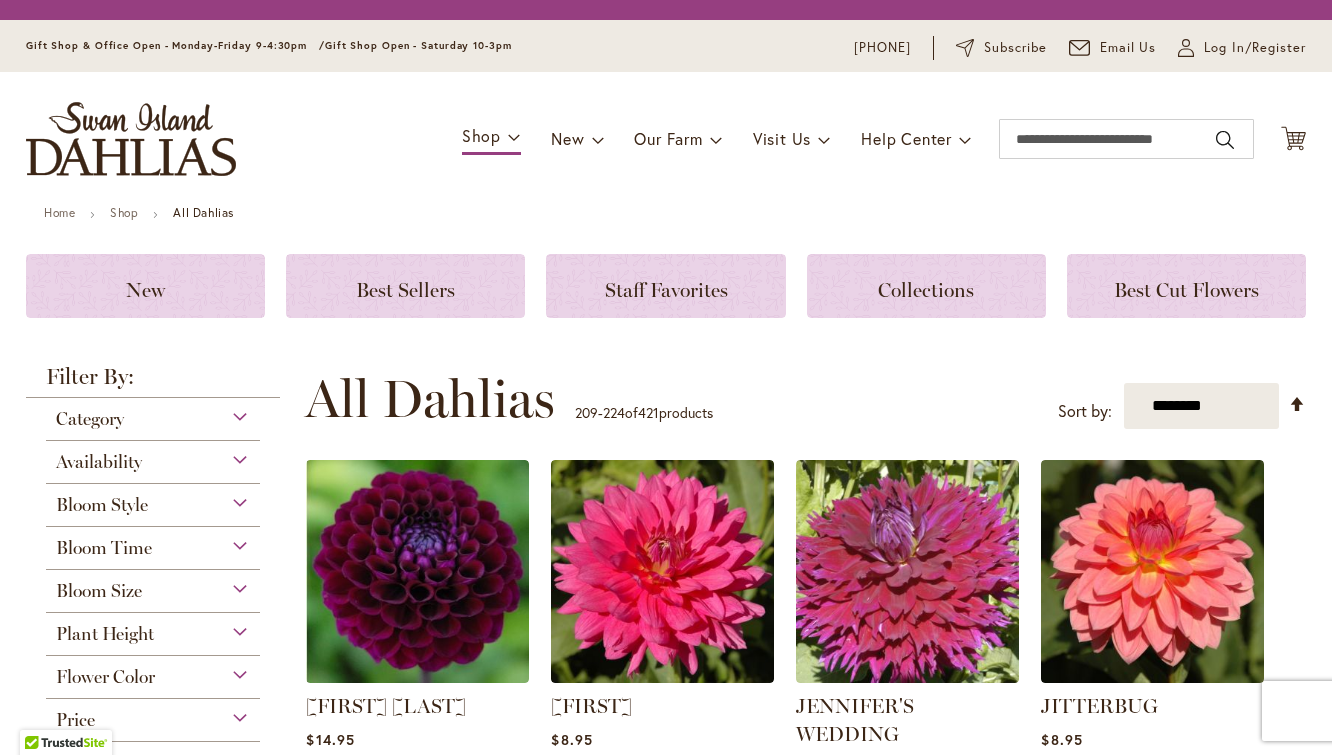scroll, scrollTop: 0, scrollLeft: 0, axis: both 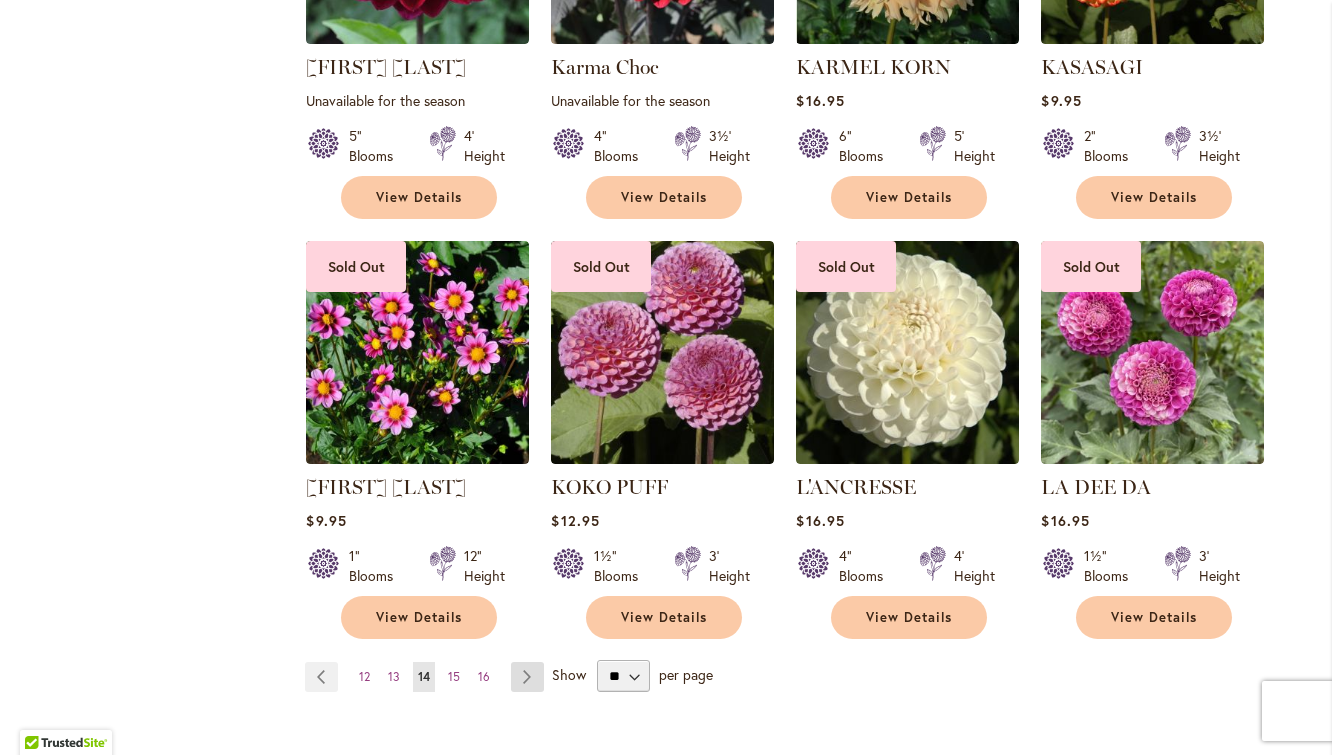 click on "Page
Next" at bounding box center (527, 677) 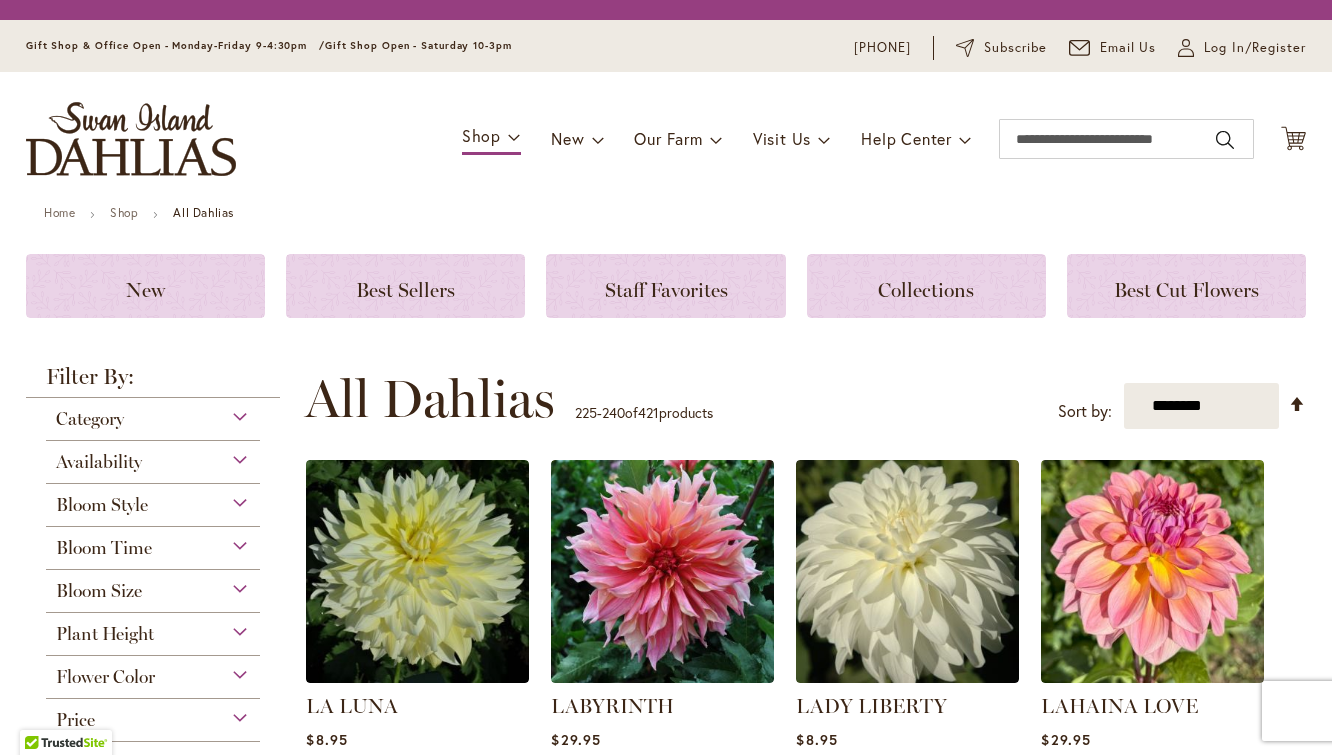 scroll, scrollTop: 0, scrollLeft: 0, axis: both 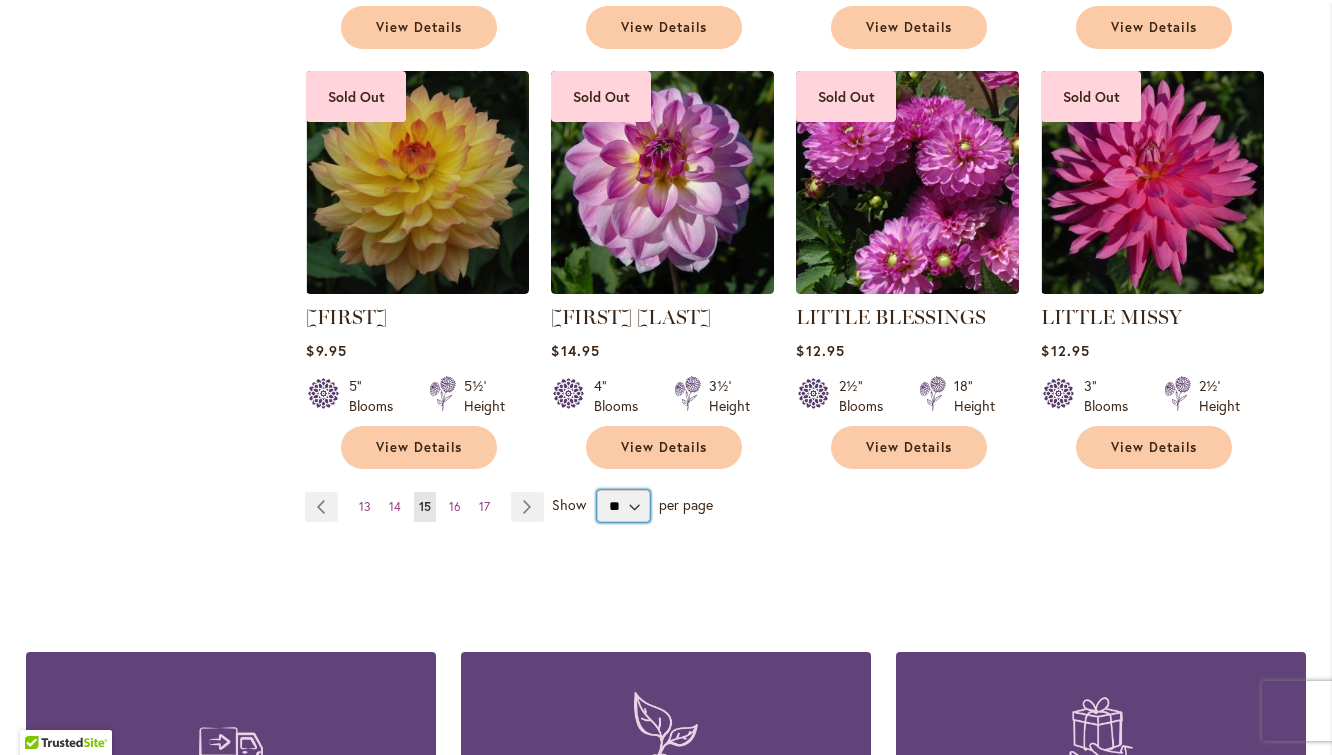 select on "**" 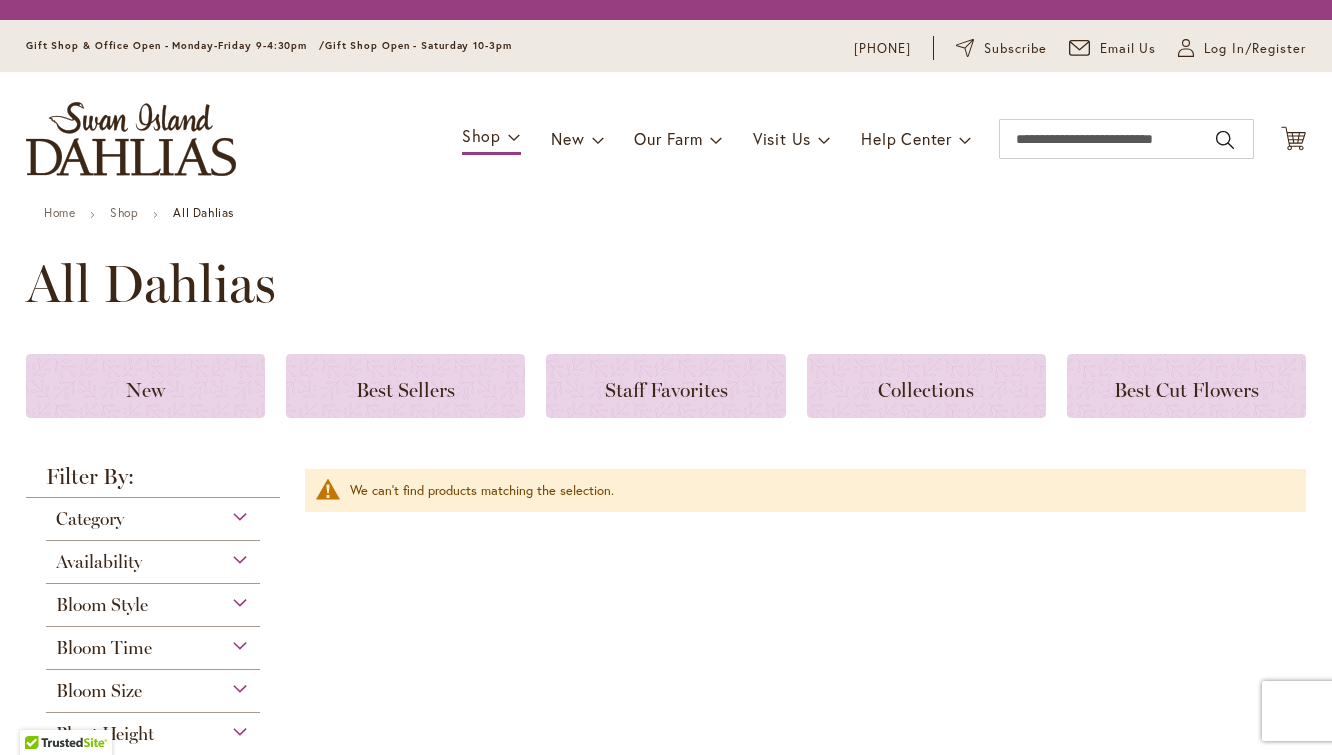 scroll, scrollTop: 0, scrollLeft: 0, axis: both 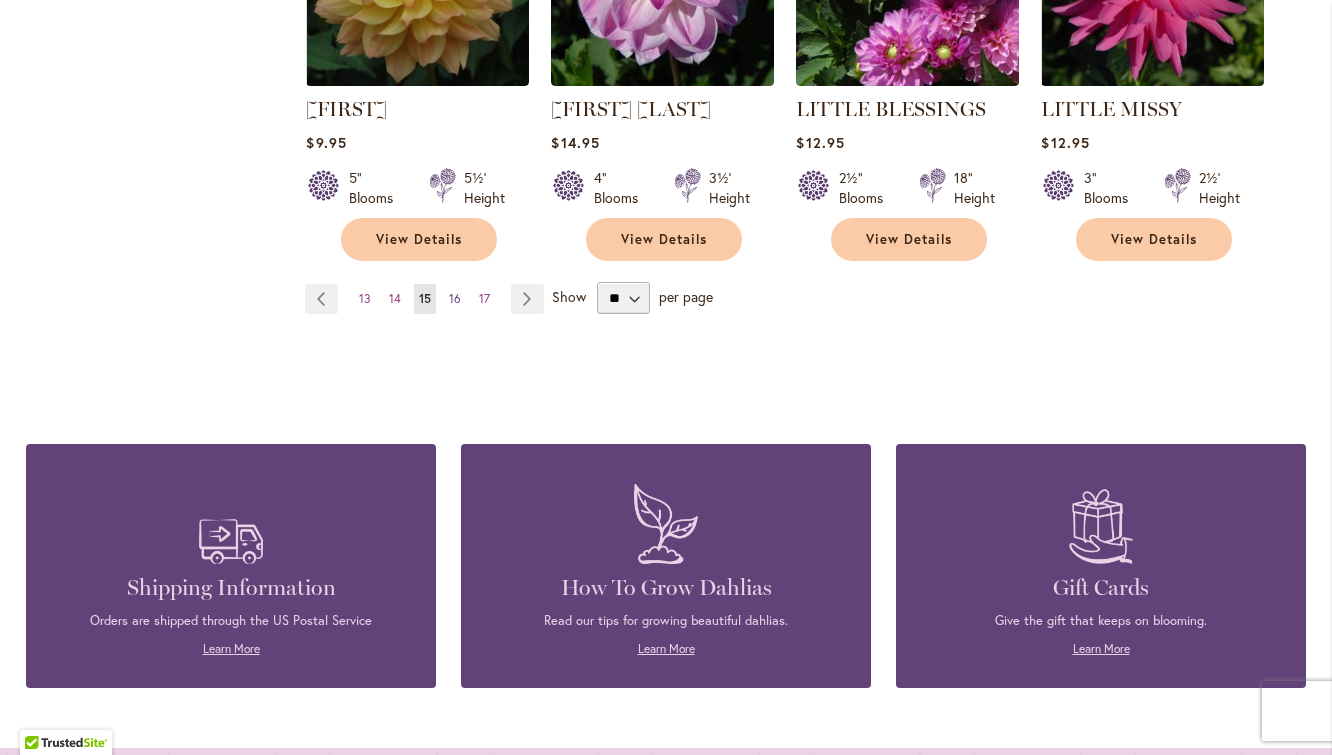 click on "16" at bounding box center (455, 298) 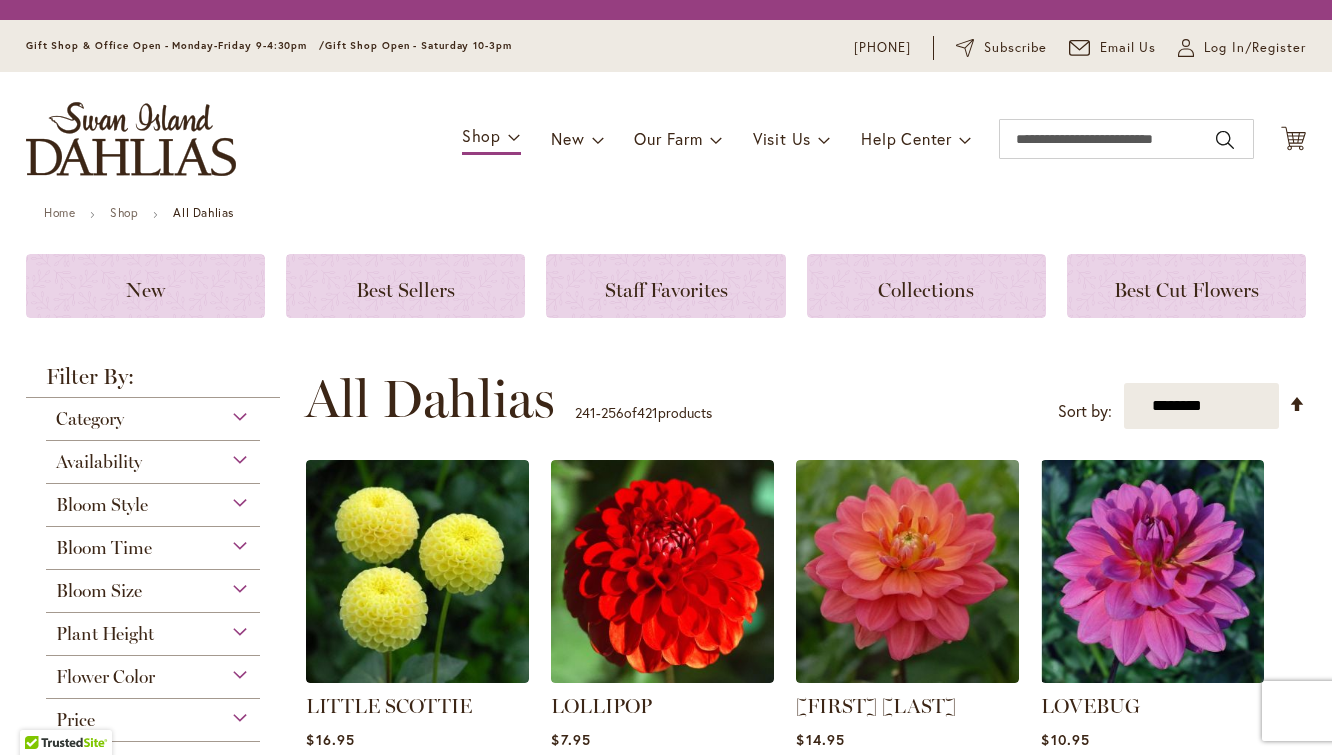 scroll, scrollTop: 0, scrollLeft: 0, axis: both 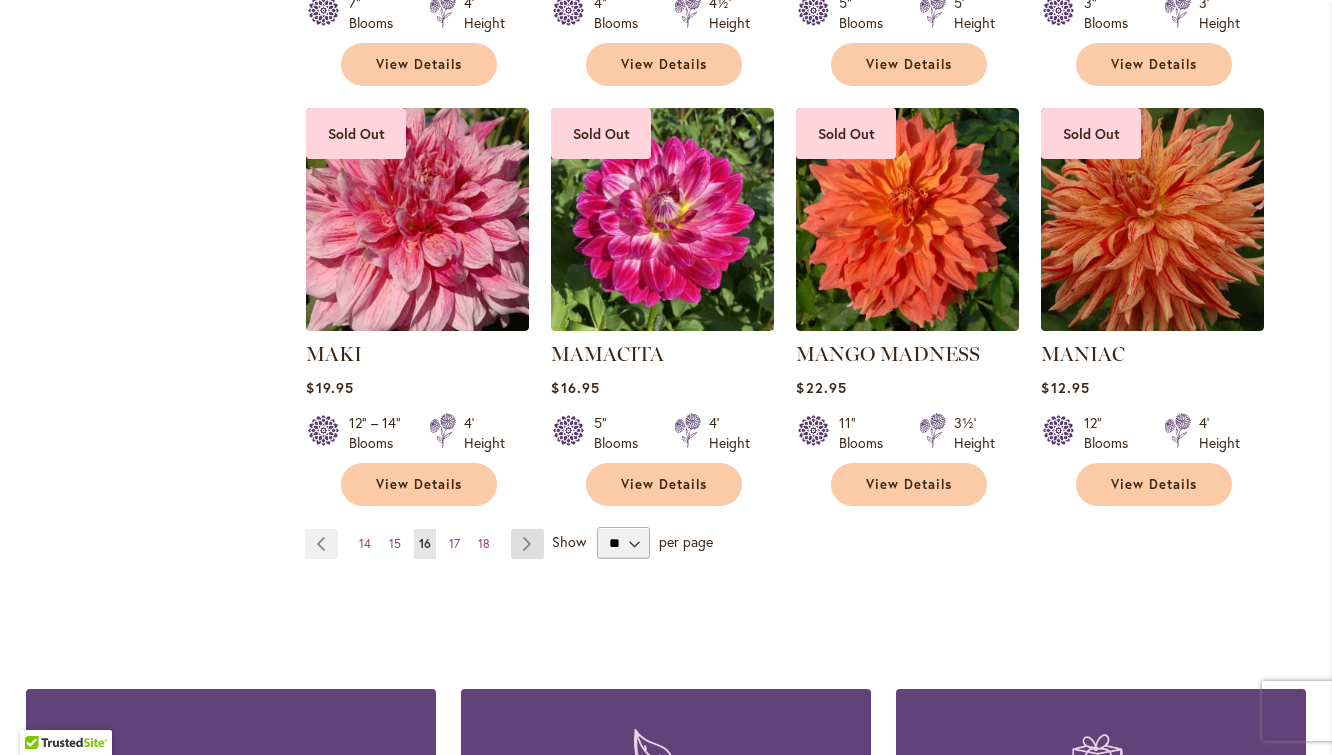 click on "Page
Next" at bounding box center (527, 544) 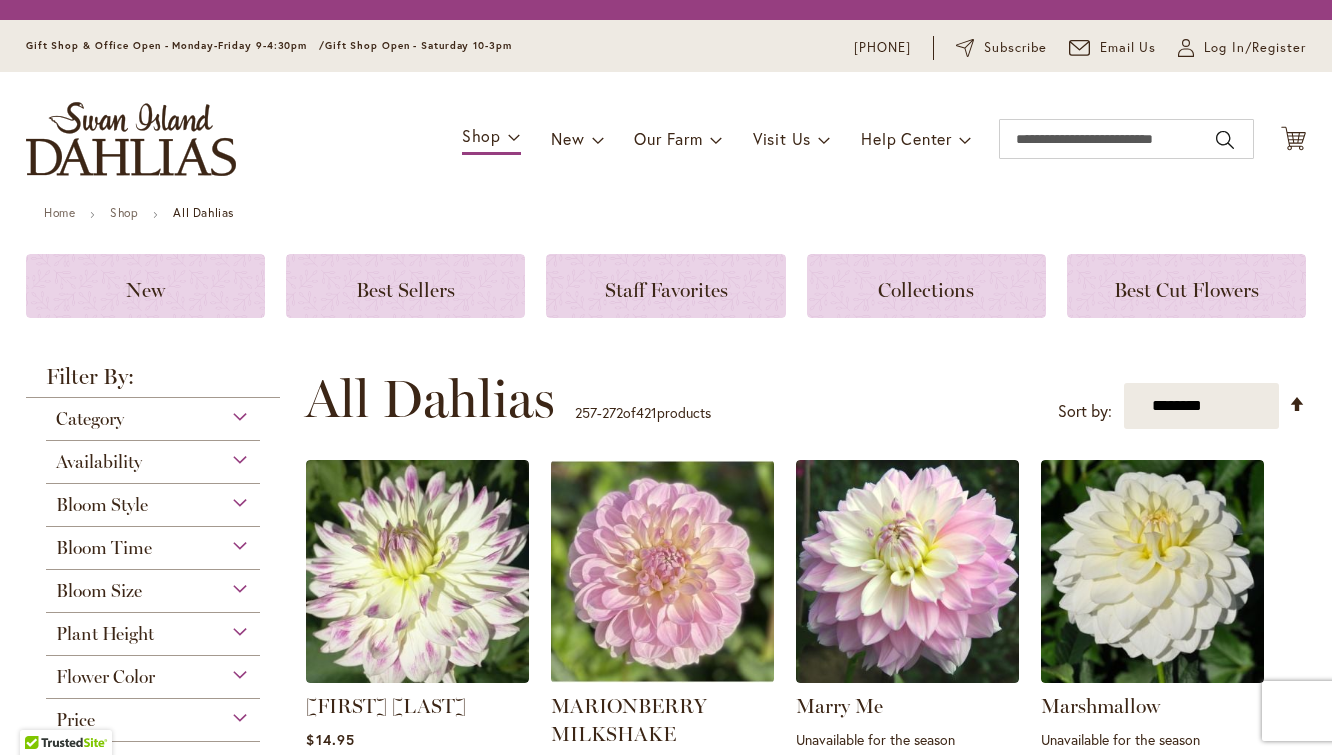 scroll, scrollTop: 0, scrollLeft: 0, axis: both 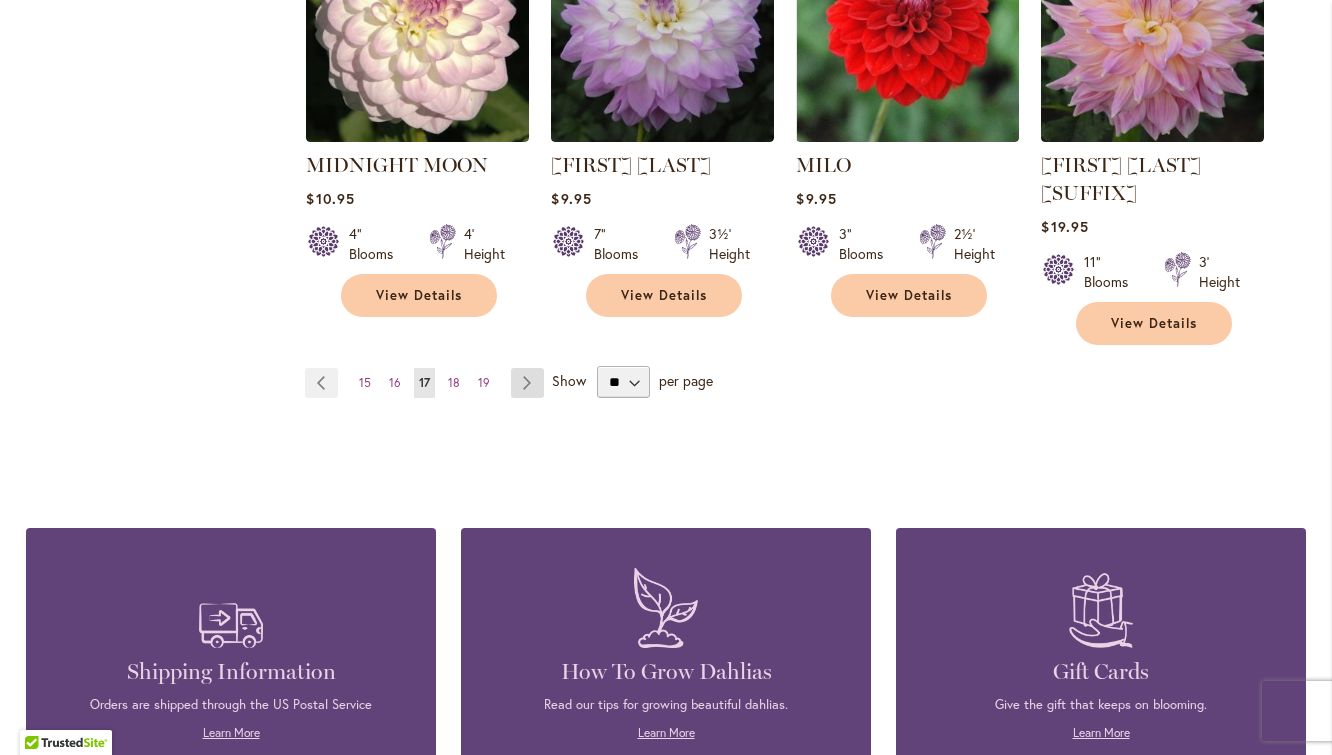 click on "Page
Next" at bounding box center [527, 383] 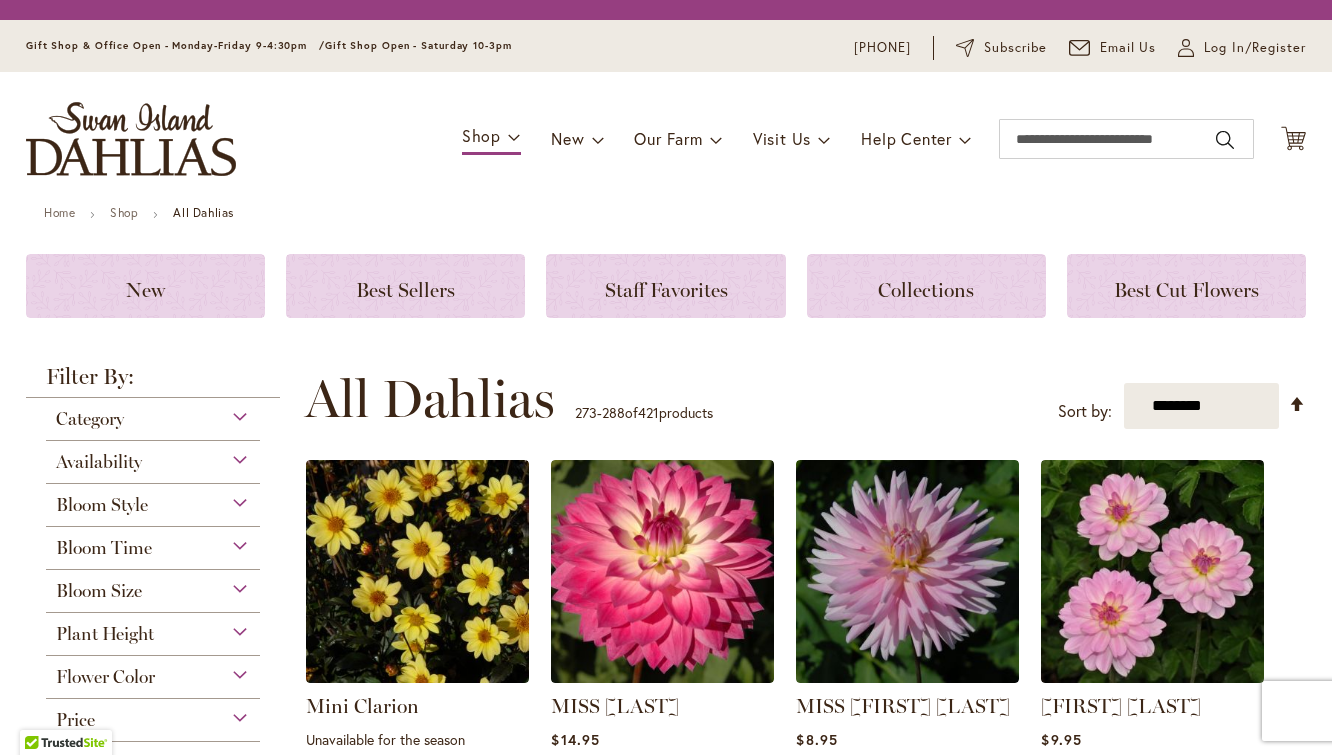 scroll, scrollTop: 0, scrollLeft: 0, axis: both 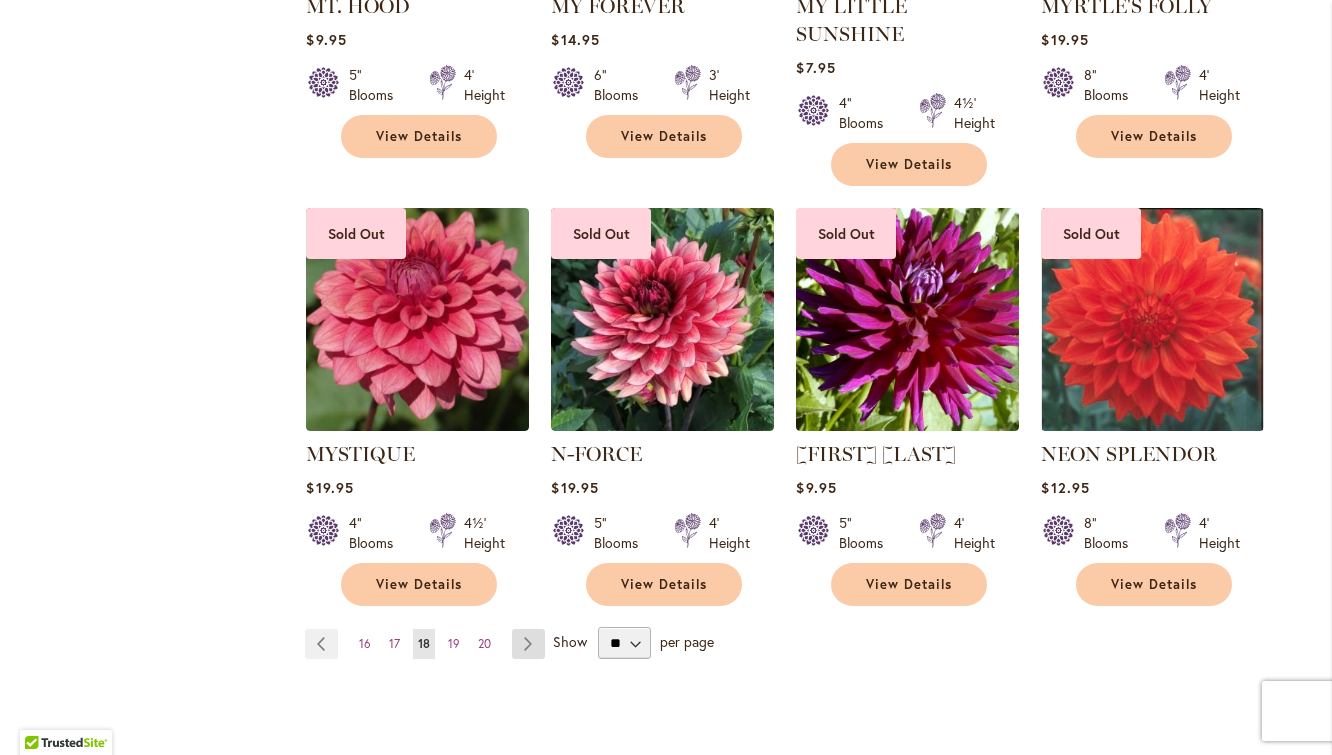 click on "Page
Next" at bounding box center (528, 644) 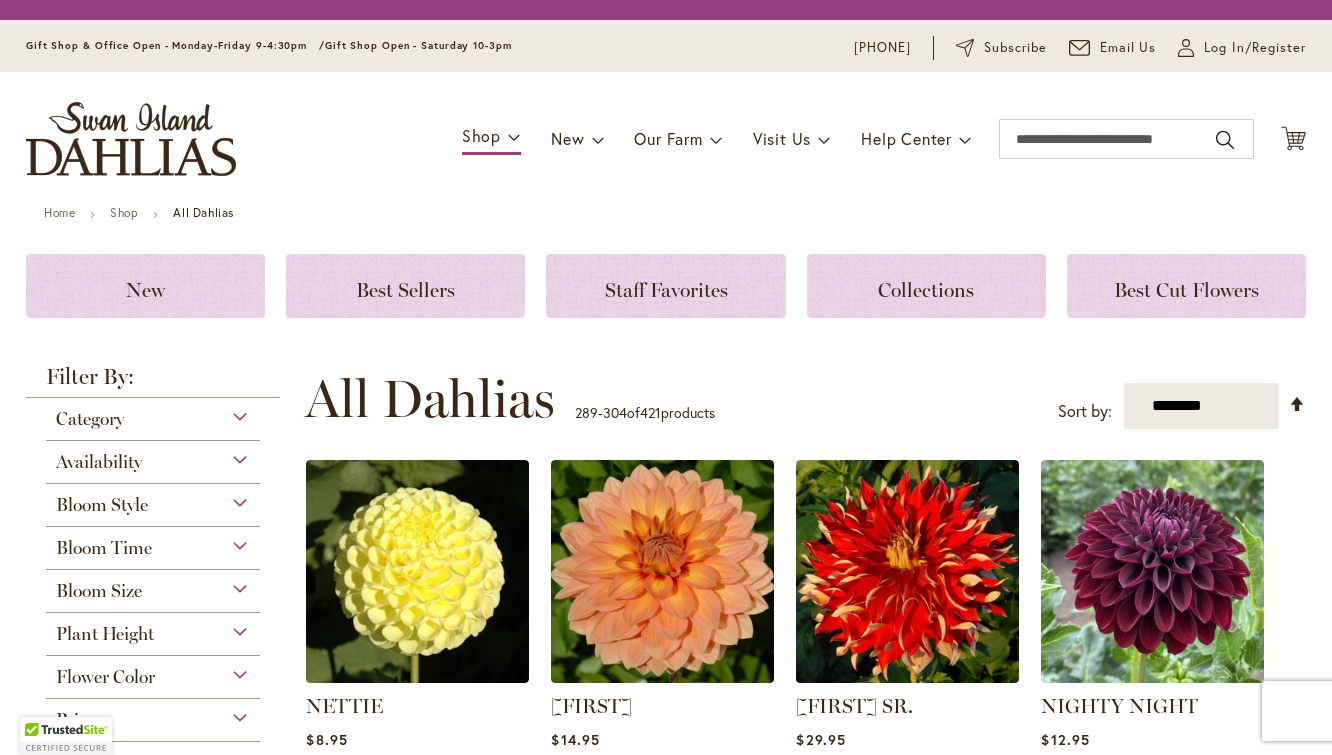 scroll, scrollTop: 0, scrollLeft: 0, axis: both 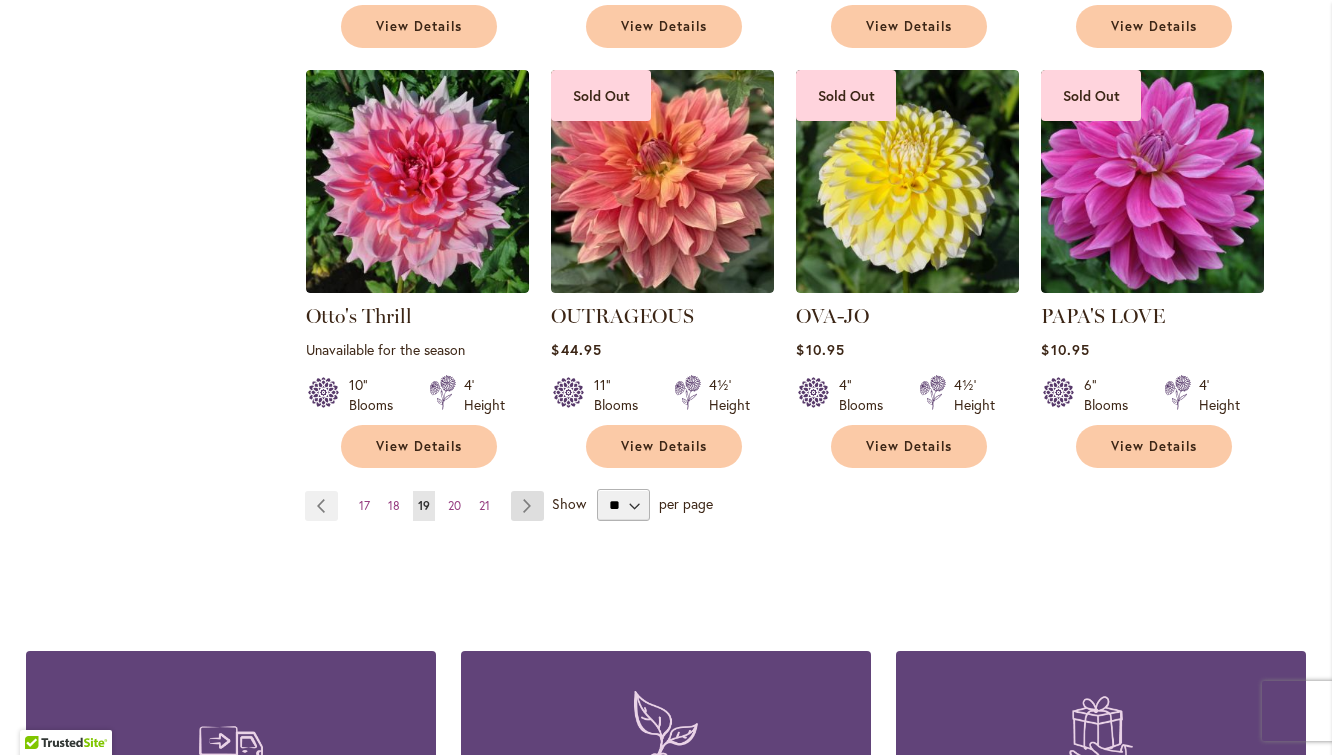 click on "Page
Next" at bounding box center [527, 506] 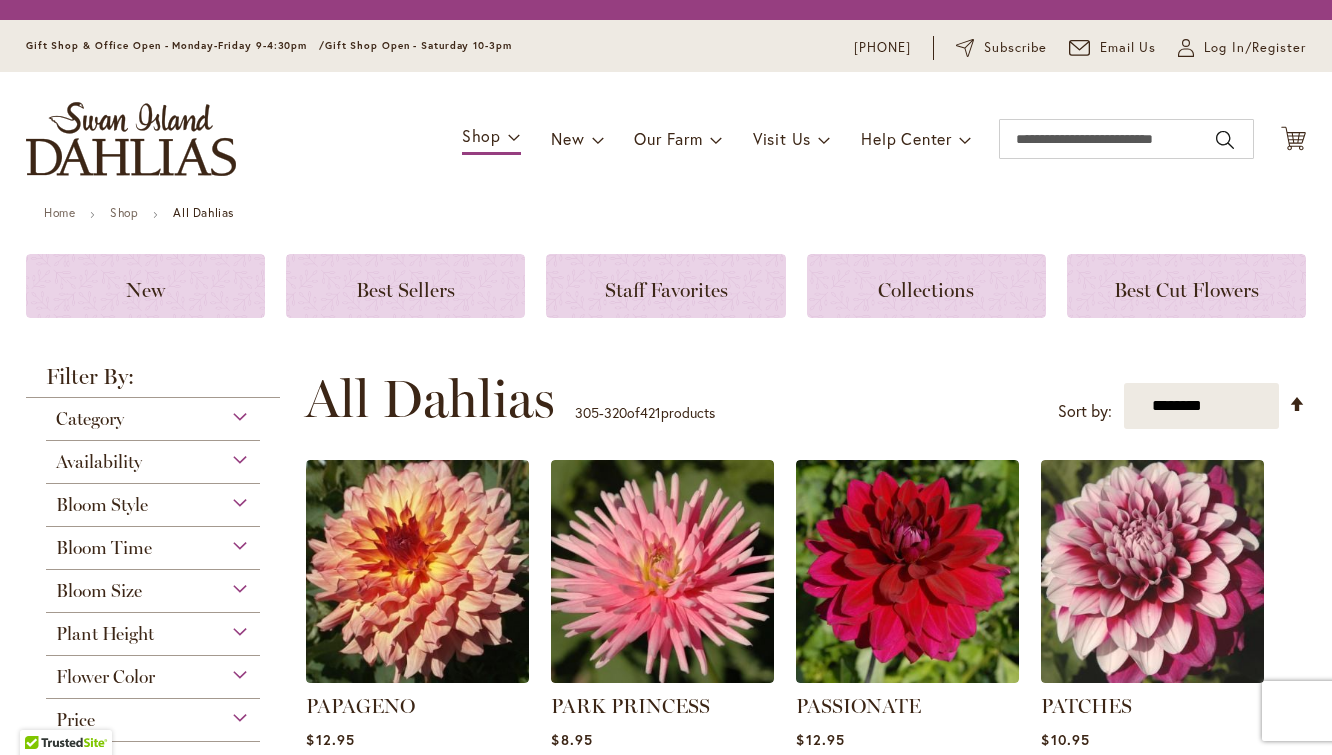 scroll, scrollTop: 0, scrollLeft: 0, axis: both 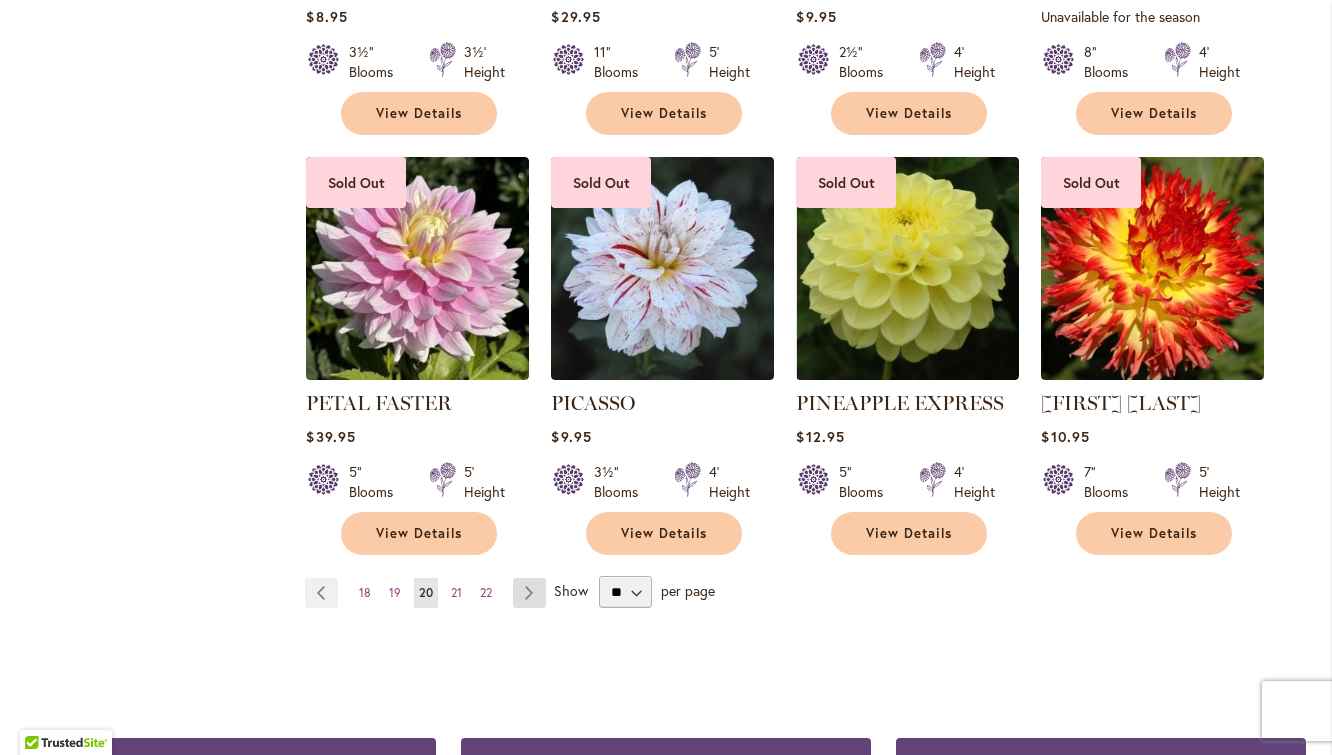 click on "Page
Next" at bounding box center [529, 593] 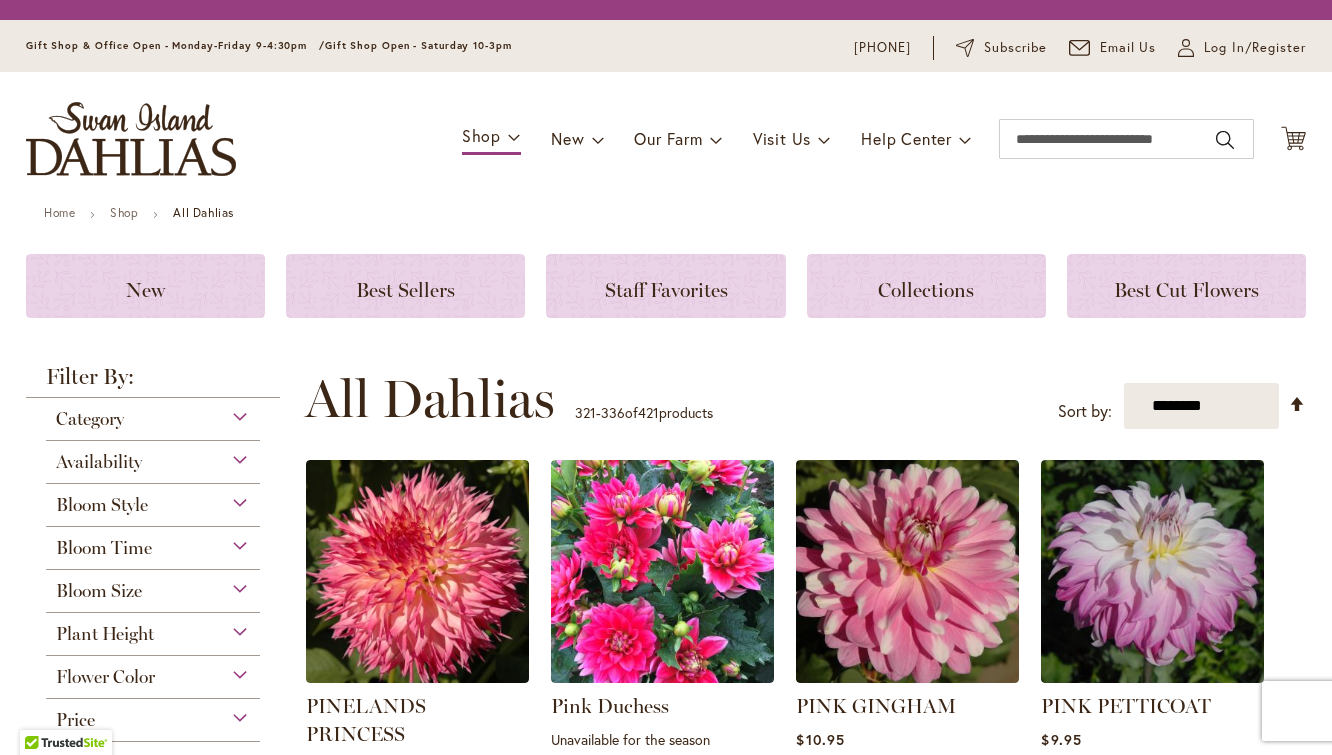 scroll, scrollTop: 0, scrollLeft: 0, axis: both 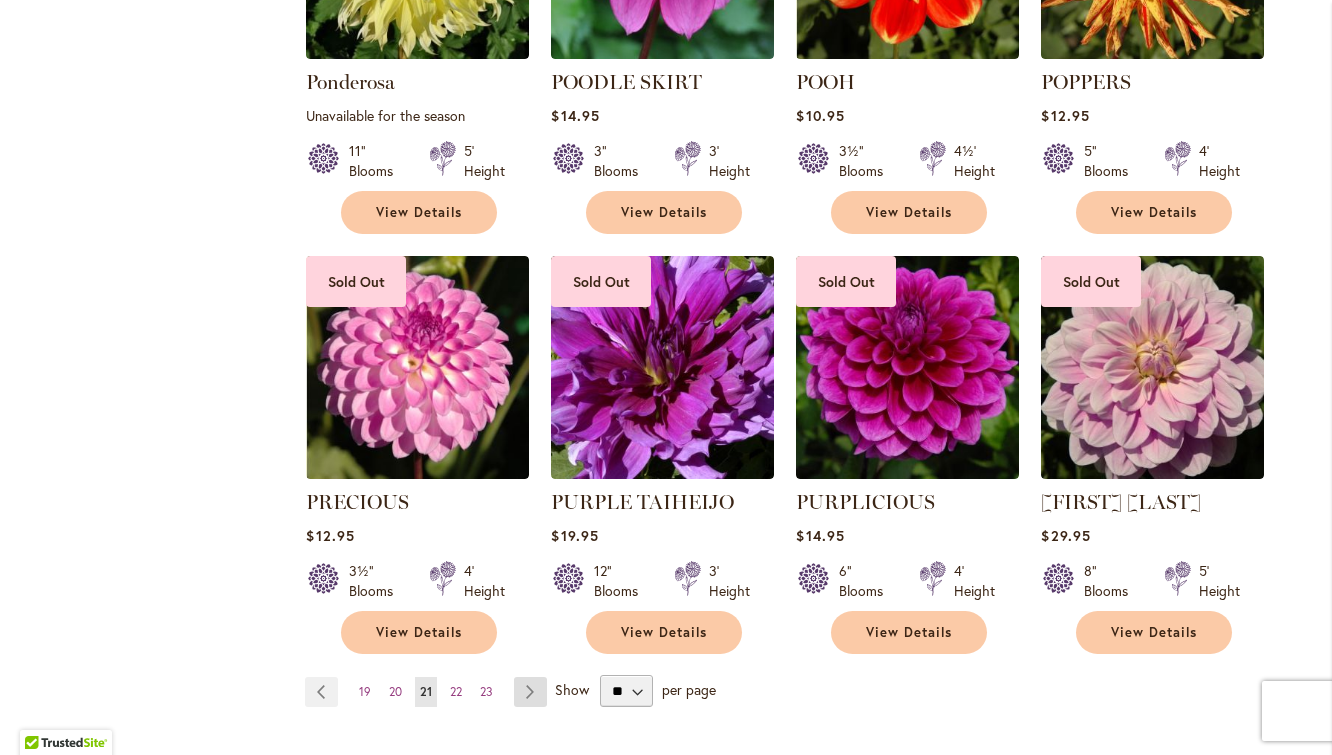click on "Page
Next" at bounding box center [530, 692] 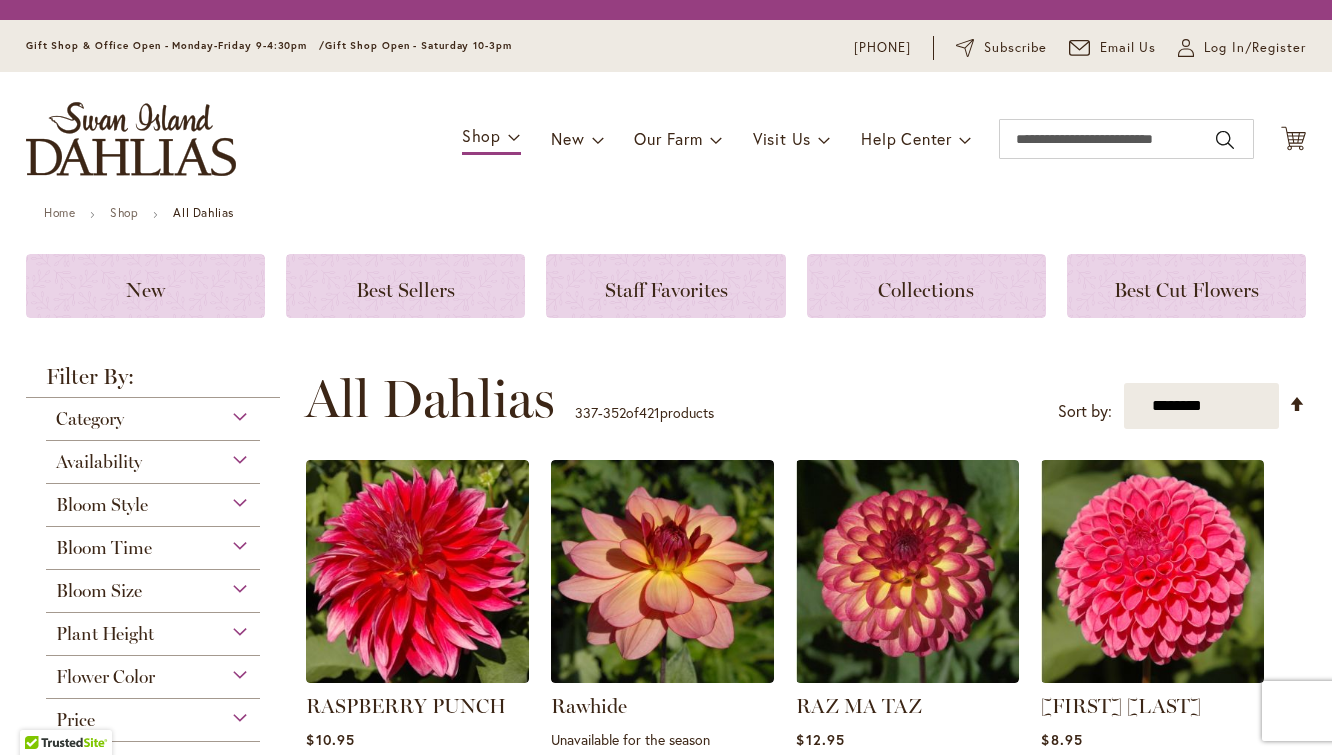 scroll, scrollTop: 0, scrollLeft: 0, axis: both 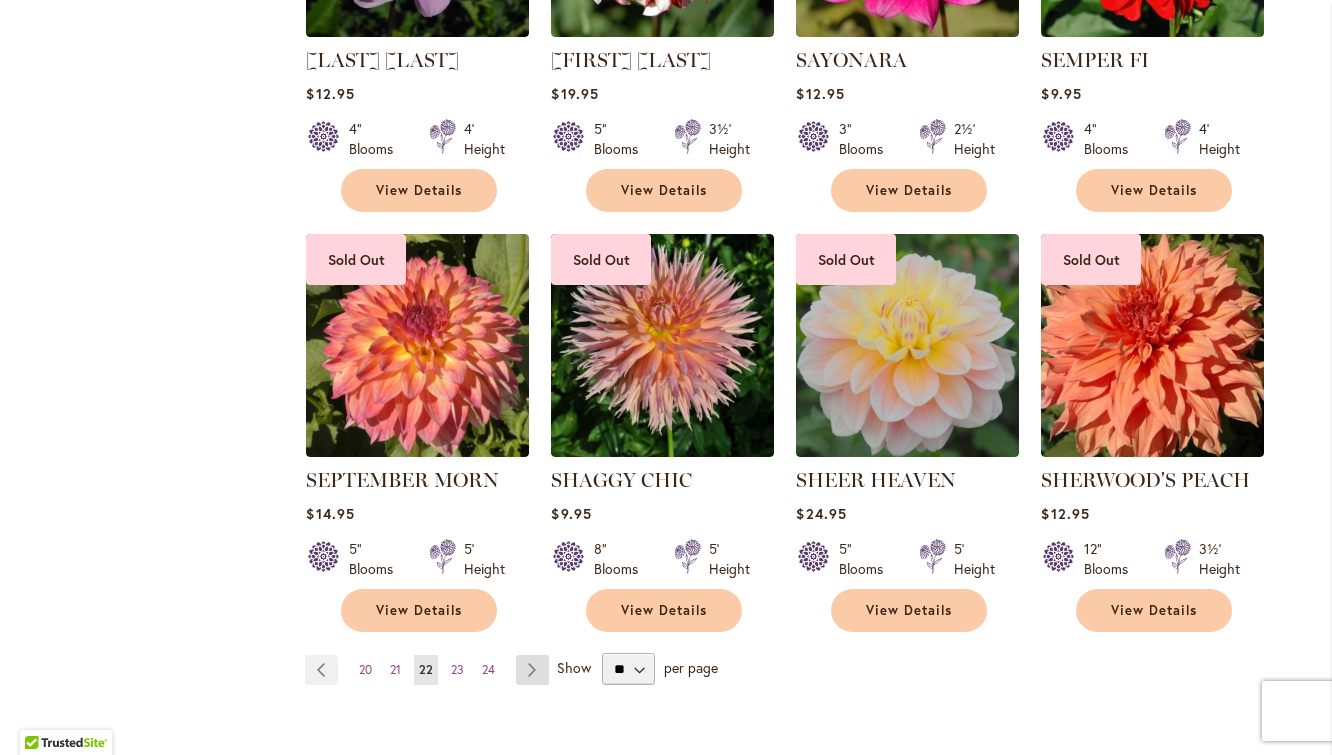 click on "Page
Next" at bounding box center [532, 670] 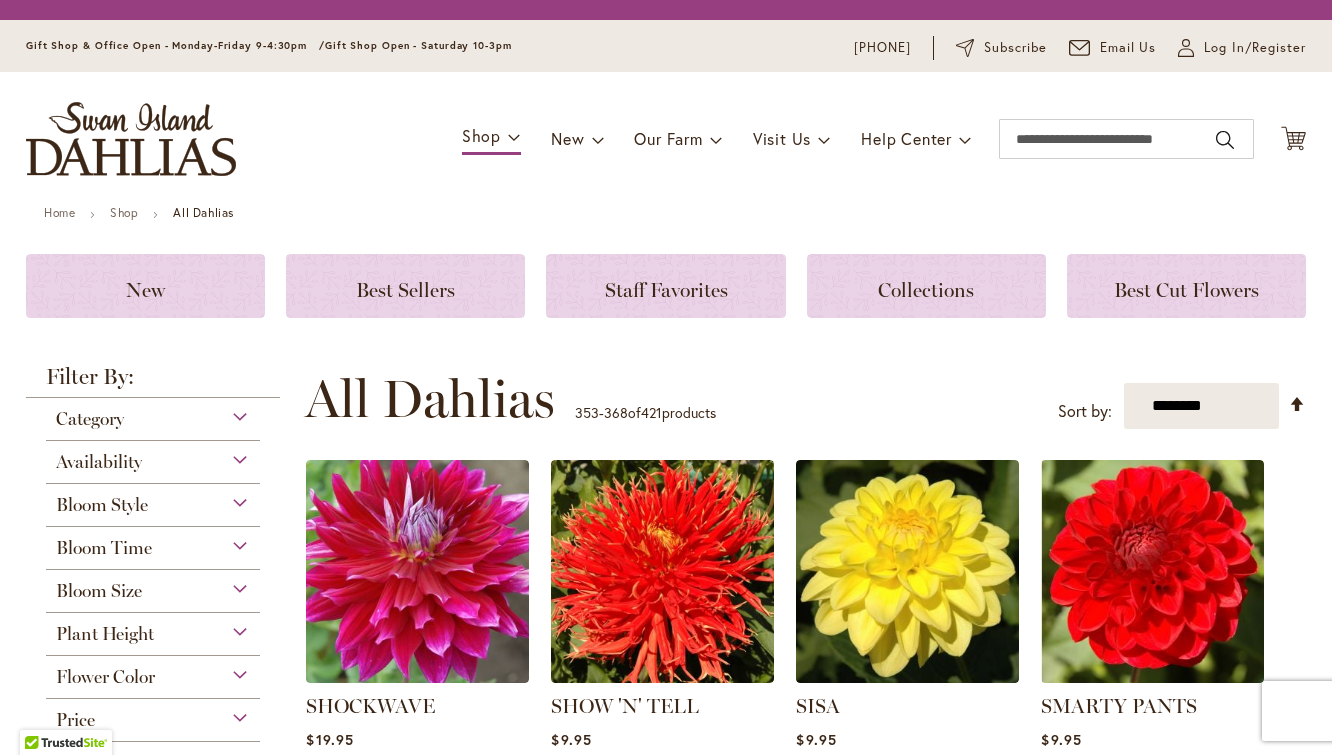 scroll, scrollTop: 0, scrollLeft: 0, axis: both 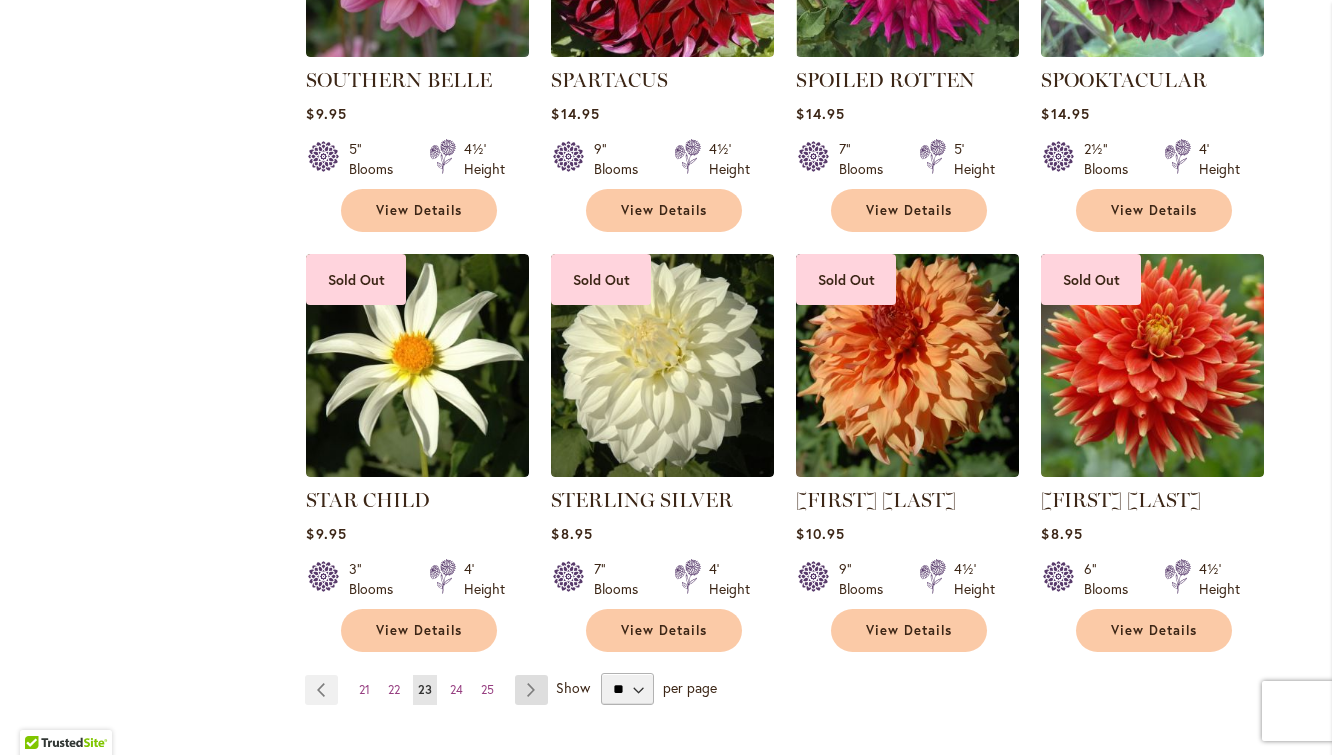 click on "Page
Next" at bounding box center [531, 690] 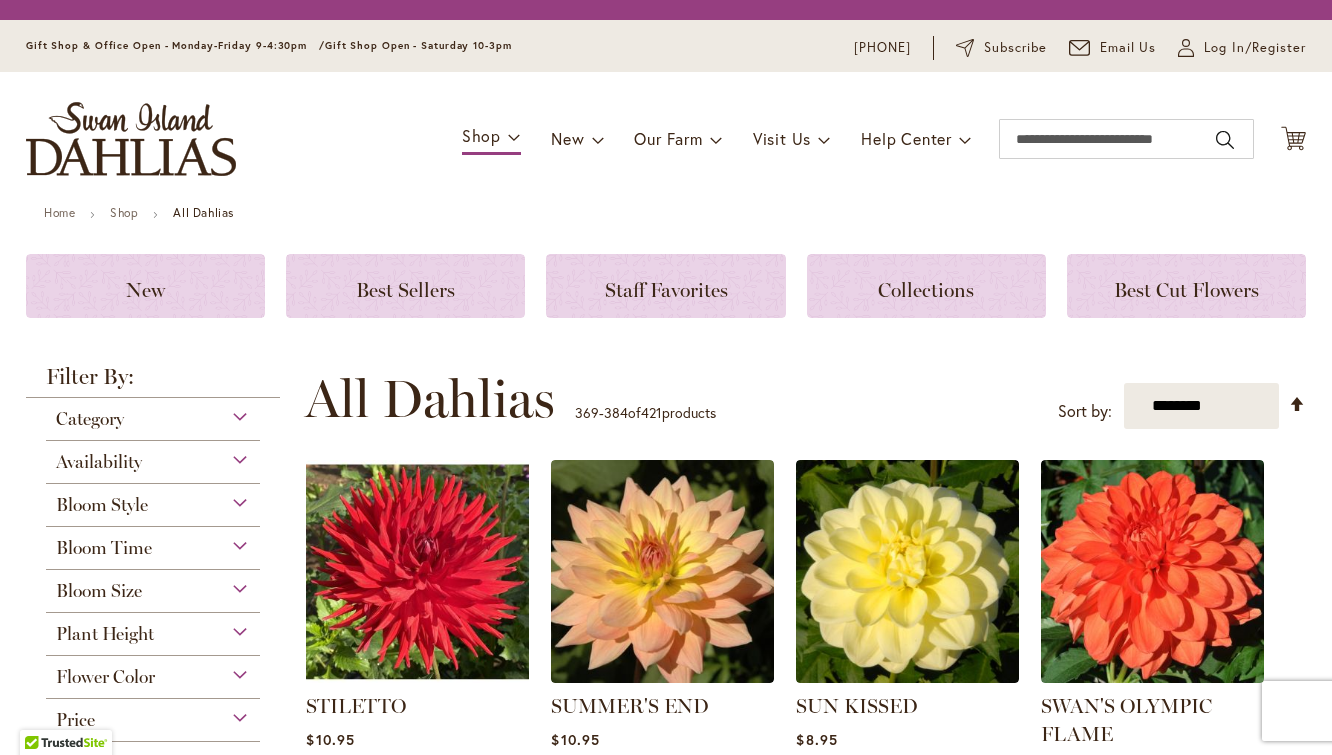scroll, scrollTop: 0, scrollLeft: 0, axis: both 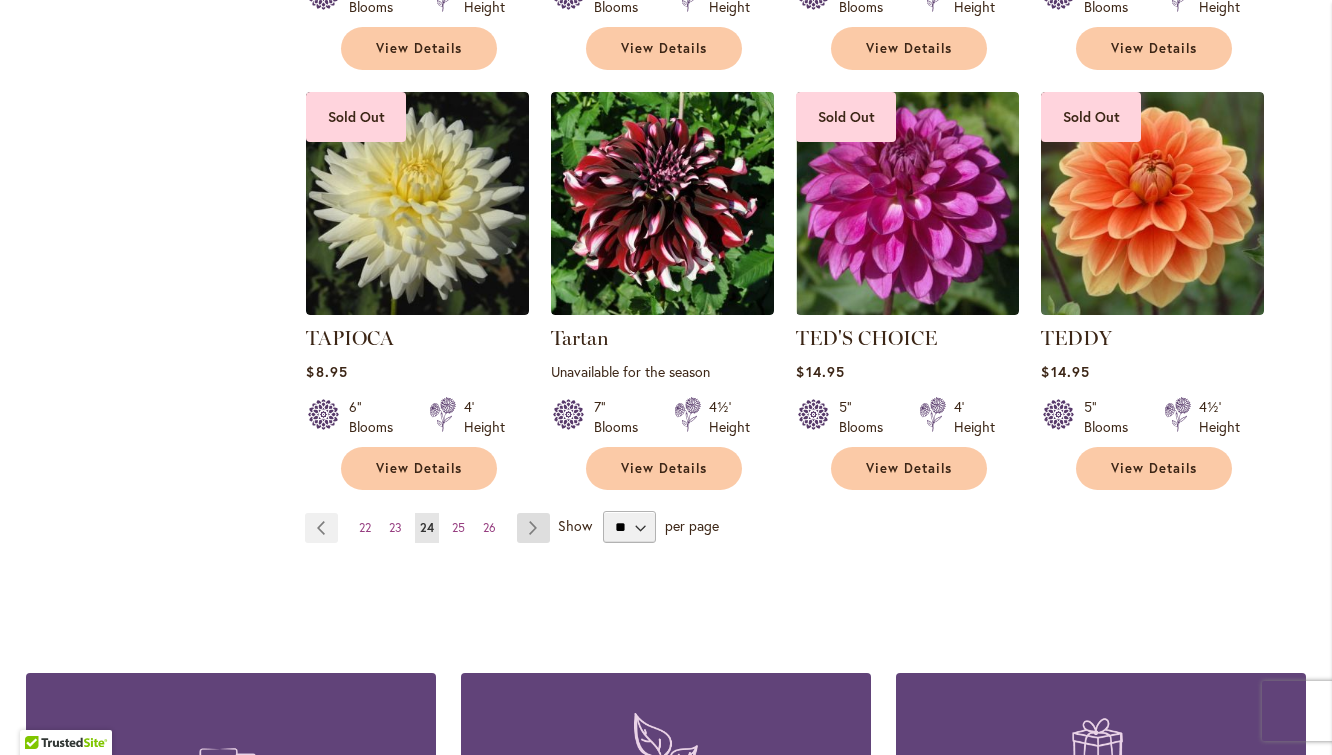 click on "Page
Next" at bounding box center [533, 528] 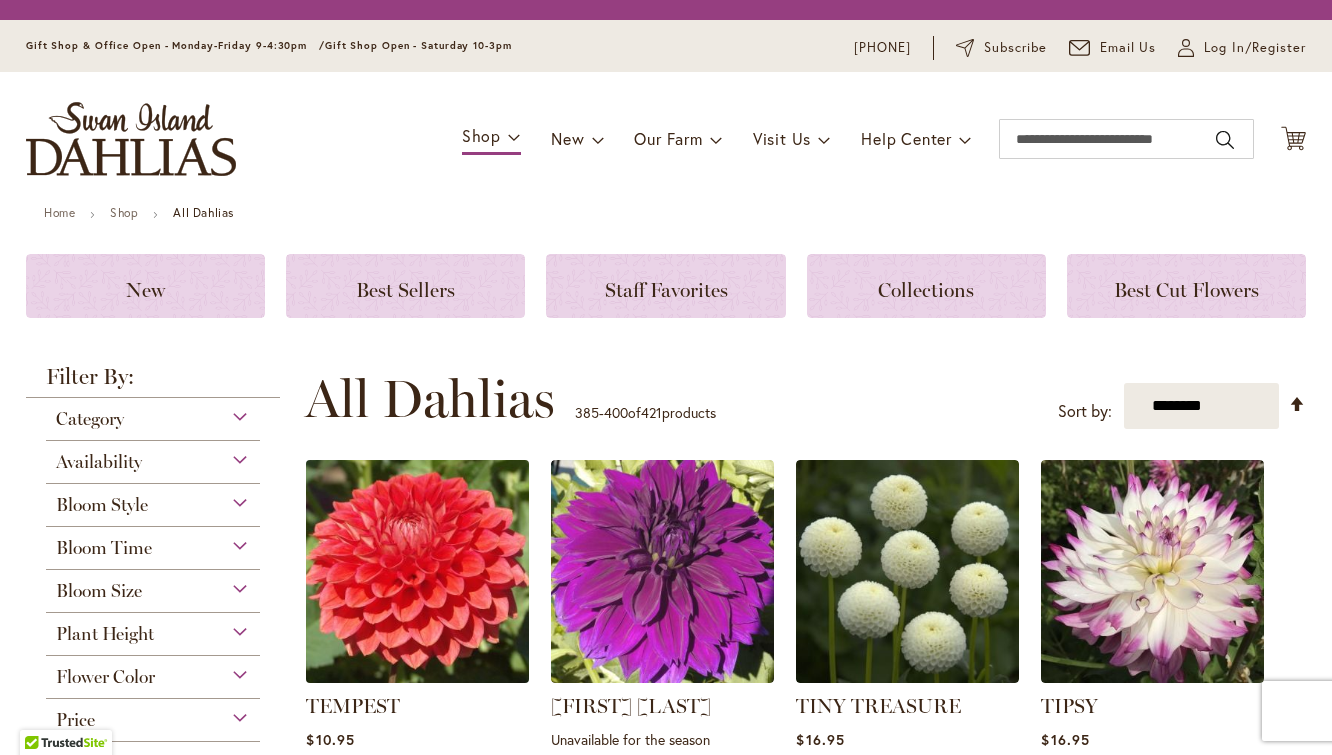 scroll, scrollTop: 0, scrollLeft: 0, axis: both 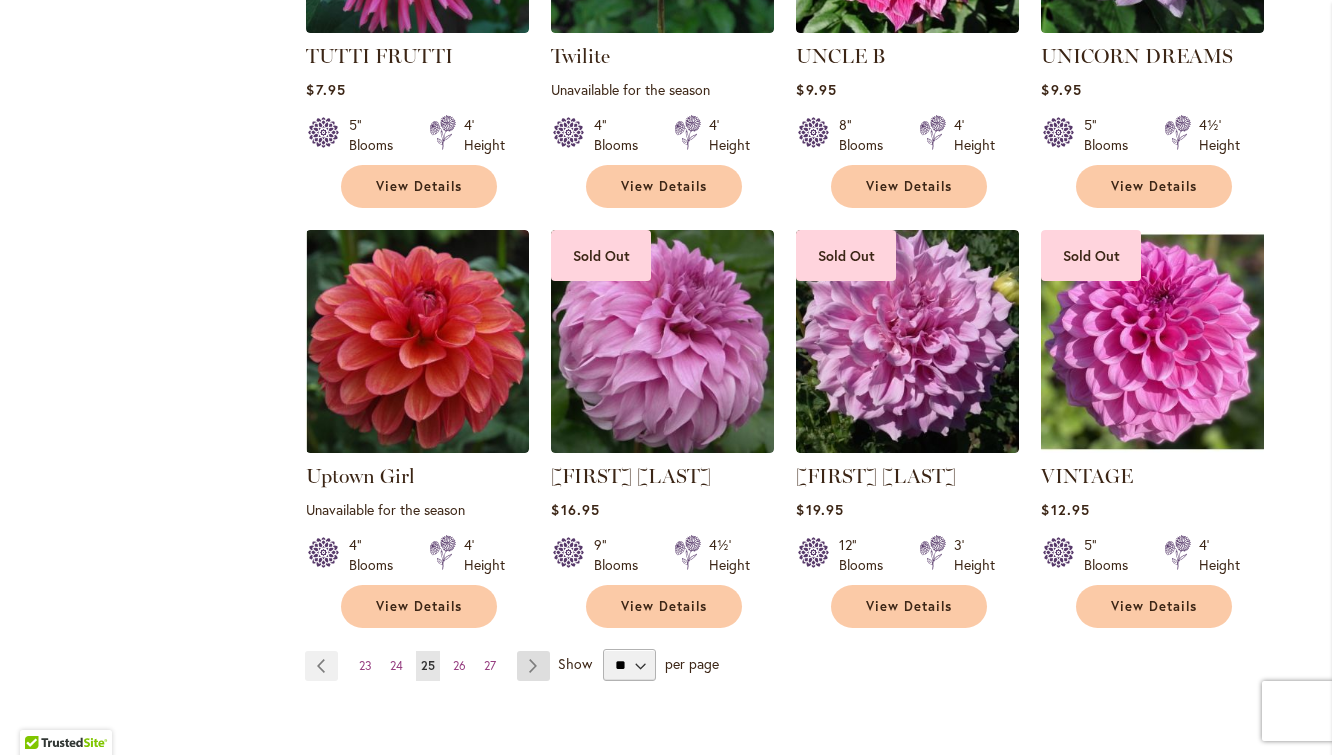 click on "Page
Next" at bounding box center (533, 666) 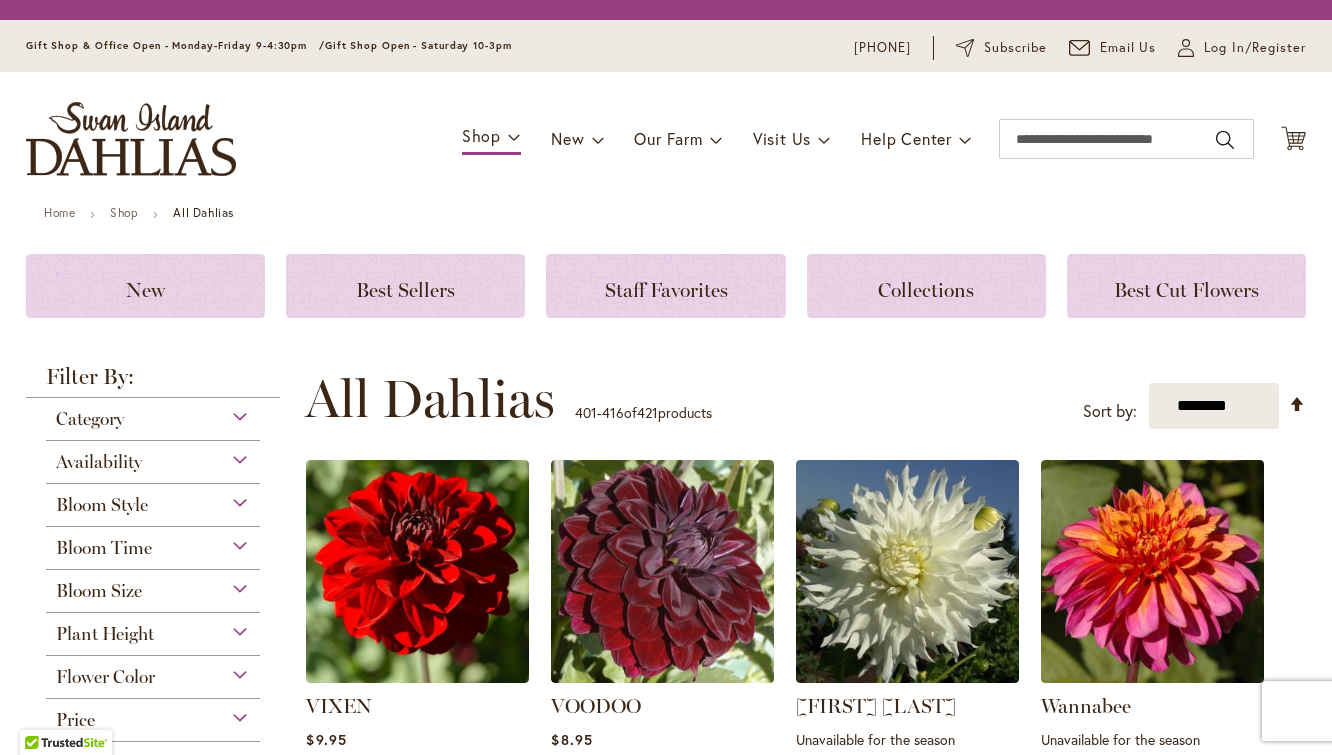 scroll, scrollTop: 0, scrollLeft: 0, axis: both 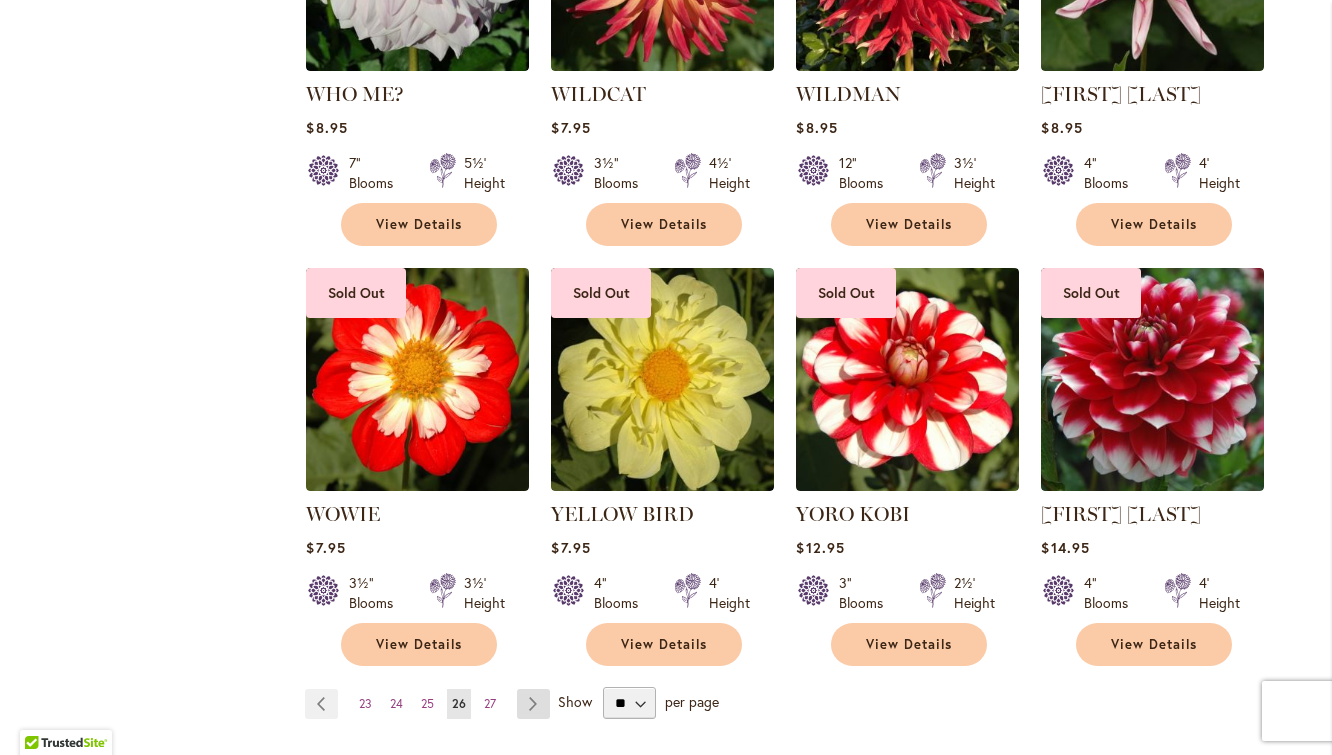 click on "Page
Next" at bounding box center (533, 704) 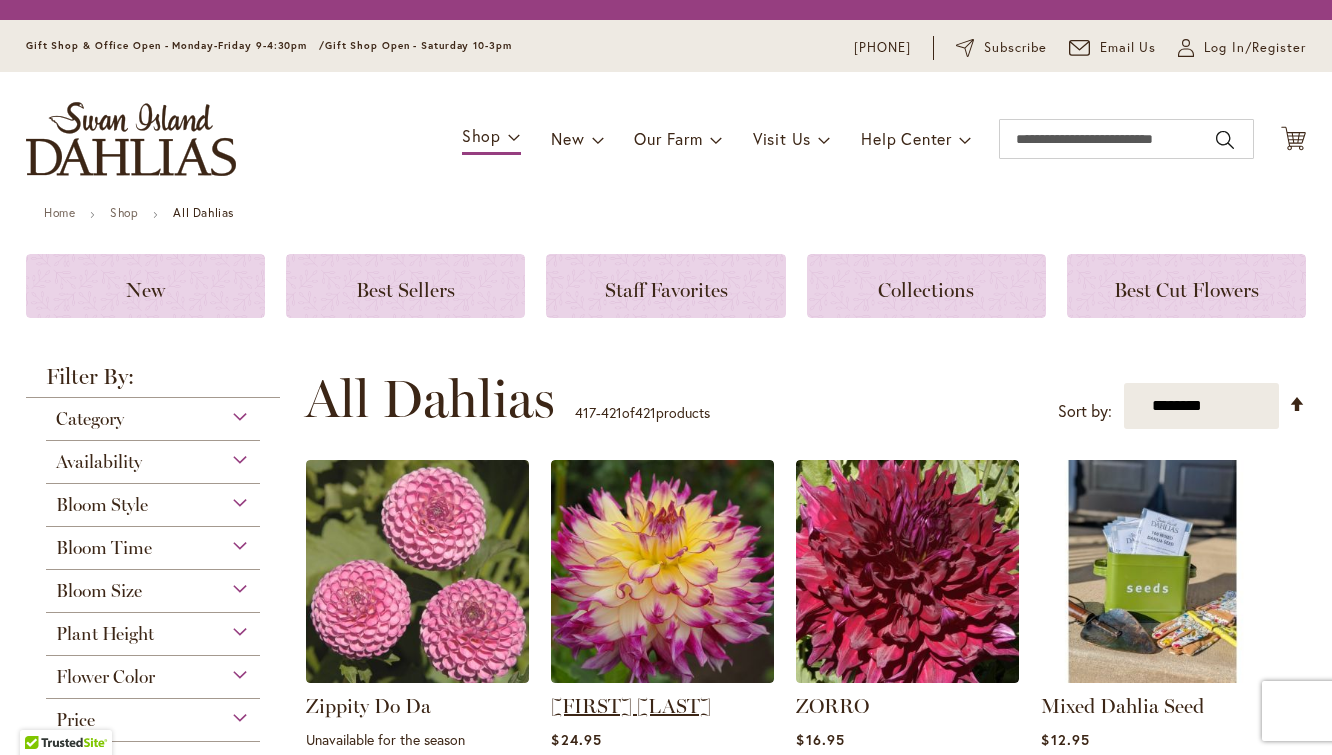 scroll, scrollTop: 0, scrollLeft: 0, axis: both 